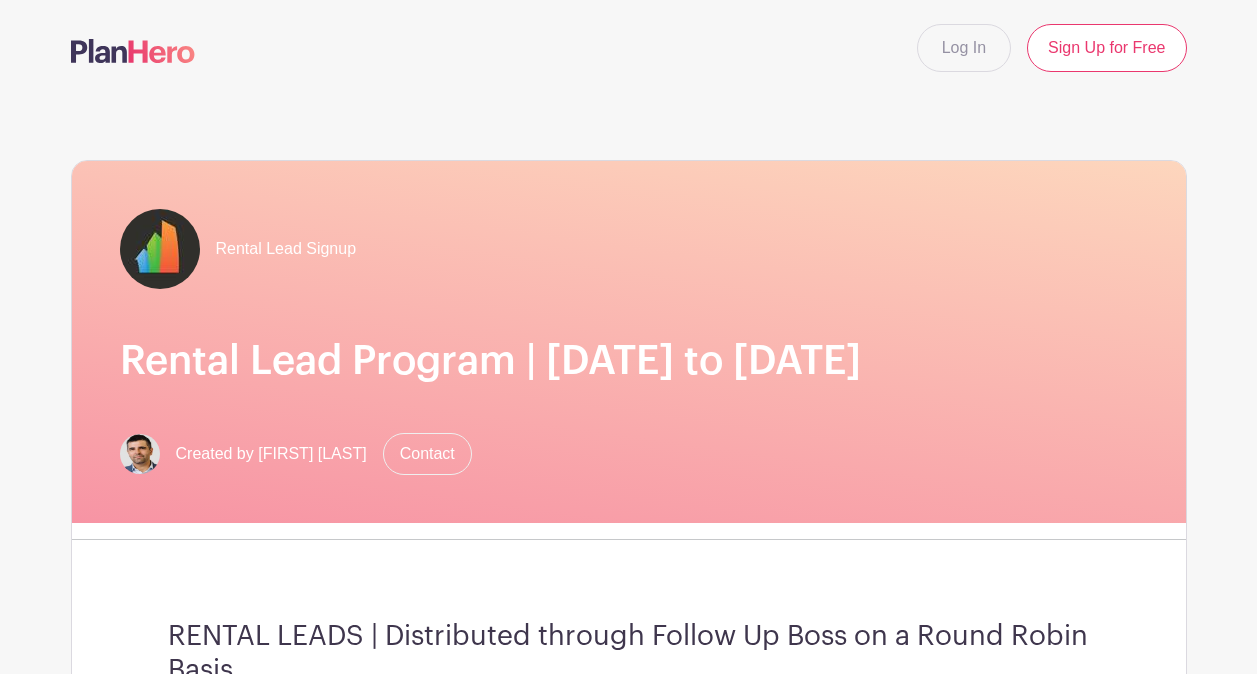 scroll, scrollTop: 0, scrollLeft: 0, axis: both 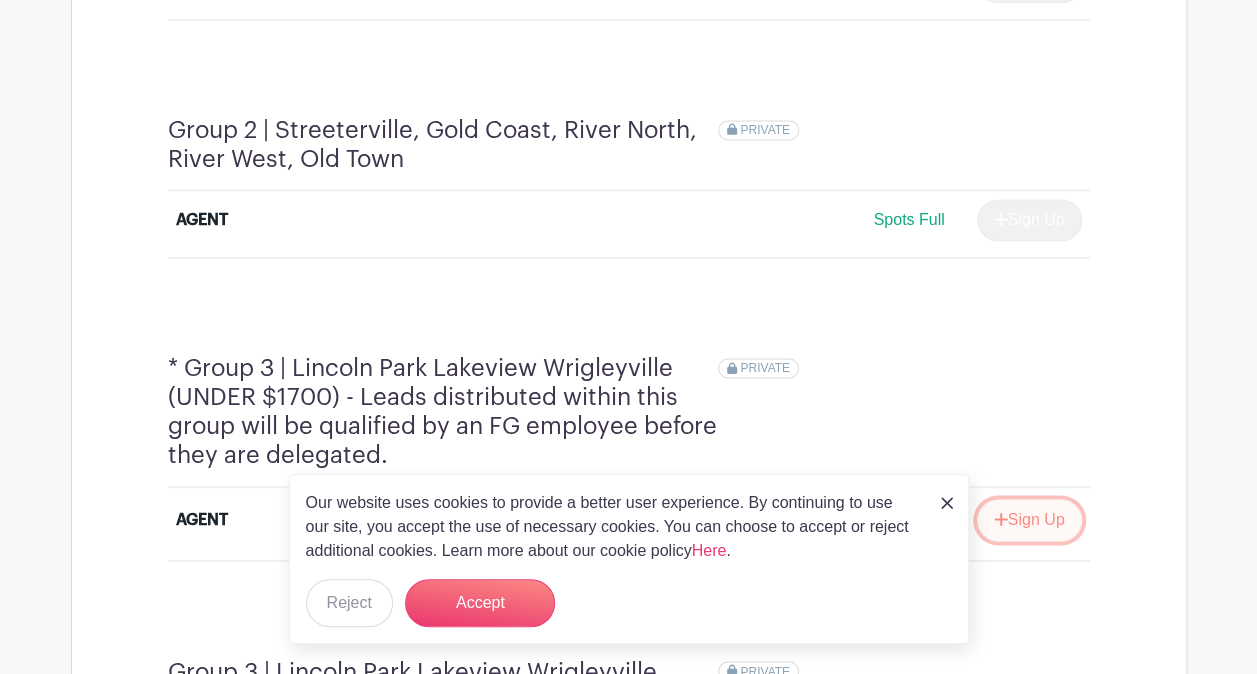 click on "Sign Up" at bounding box center [1029, 520] 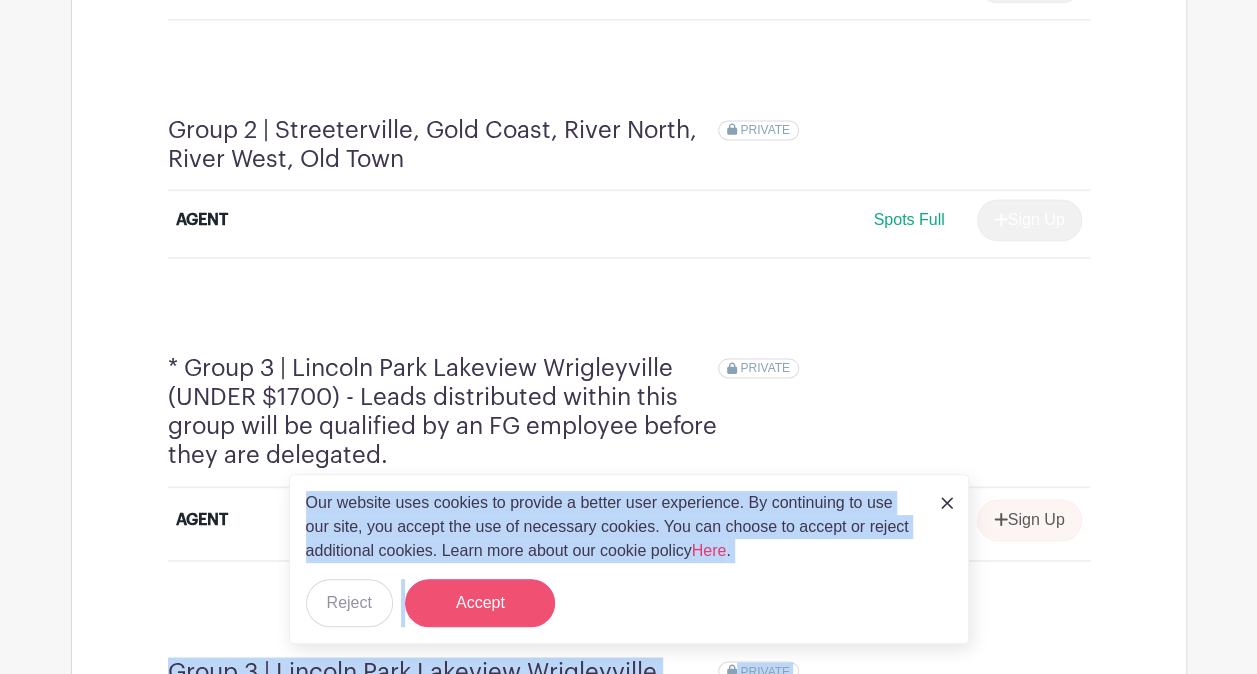 drag, startPoint x: 432, startPoint y: 648, endPoint x: 474, endPoint y: 600, distance: 63.780876 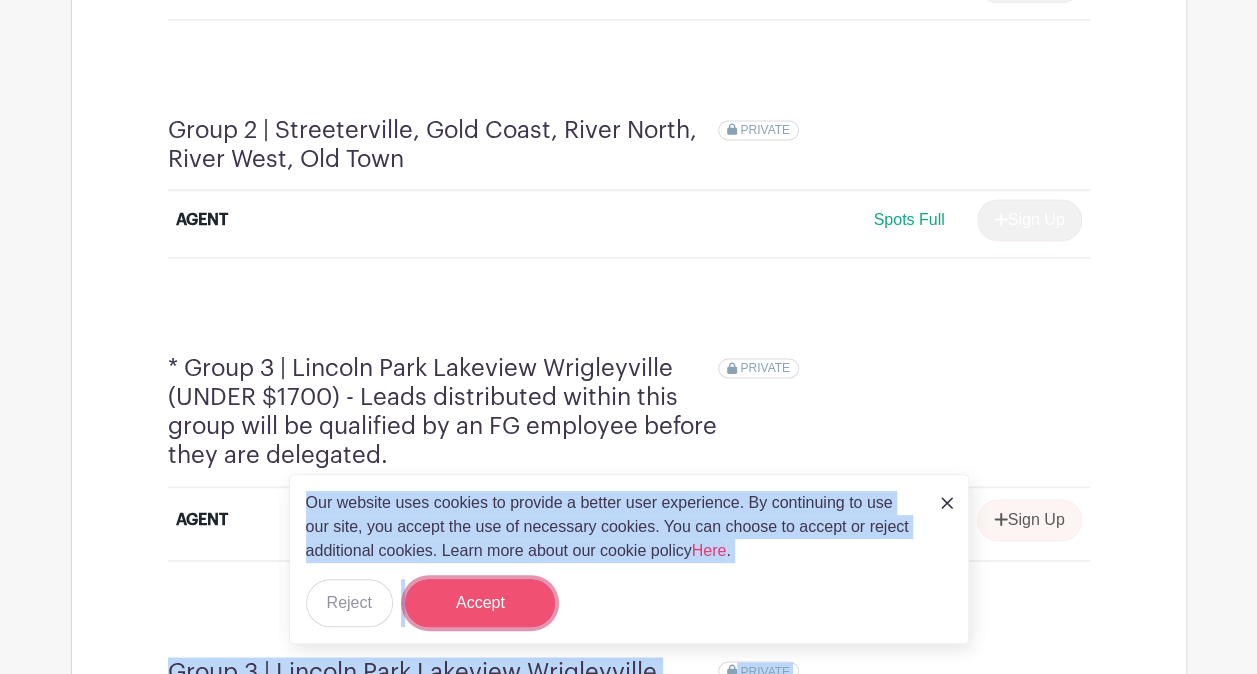 click on "Accept" at bounding box center [480, 603] 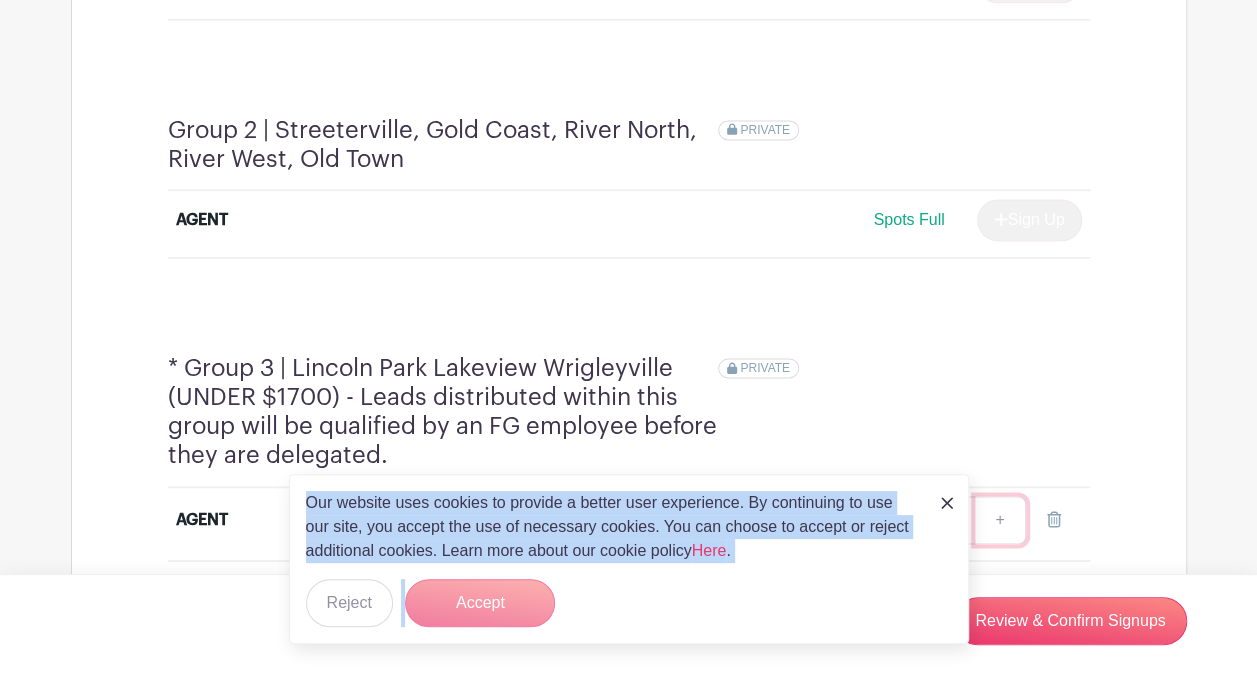click on "+" at bounding box center (1000, 520) 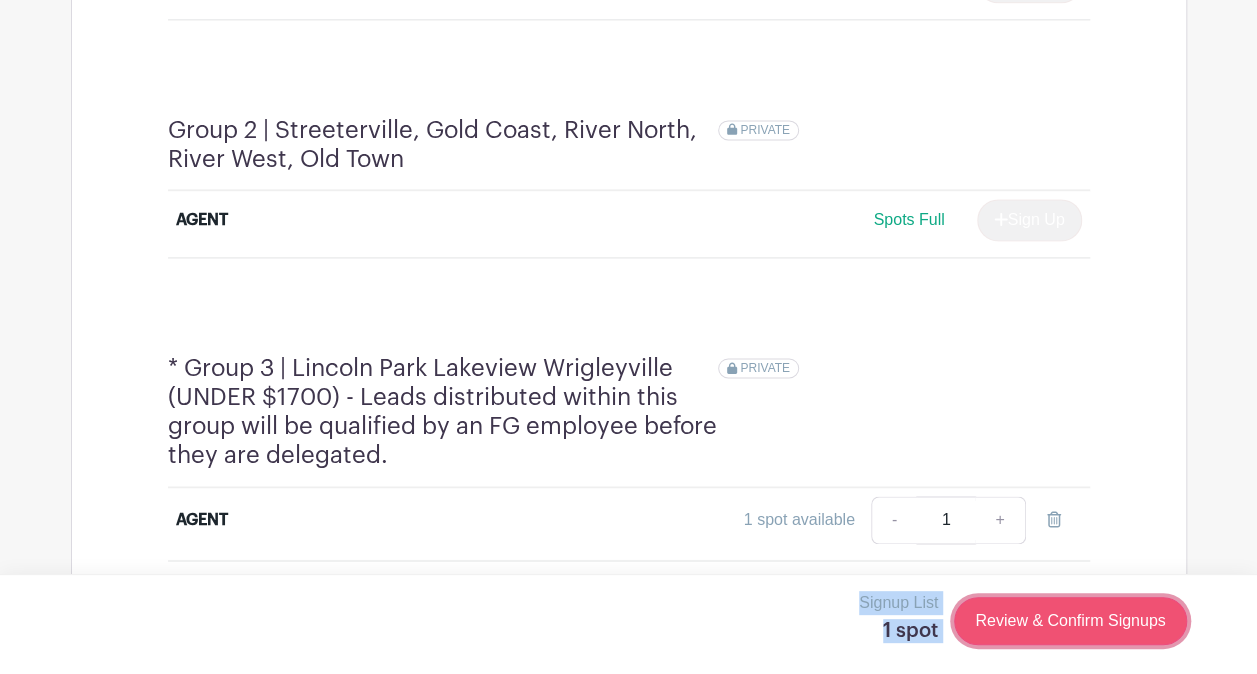 click on "Review & Confirm Signups" at bounding box center [1070, 621] 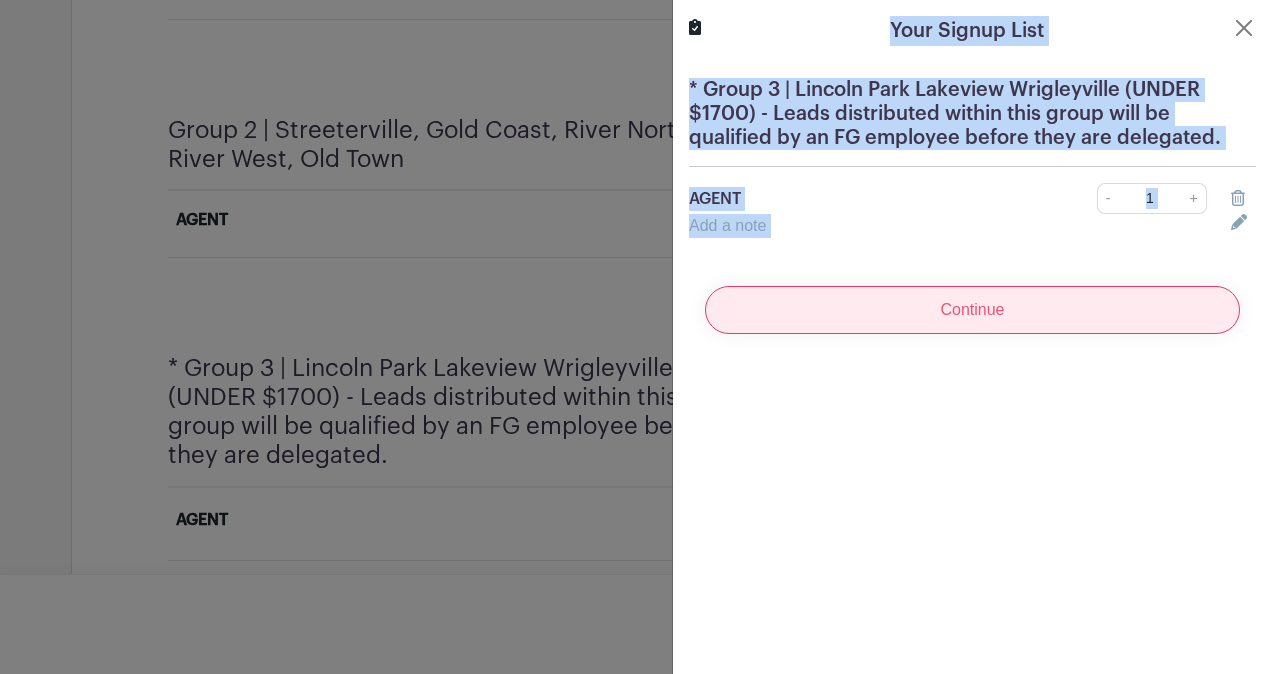 click on "Continue" at bounding box center (972, 310) 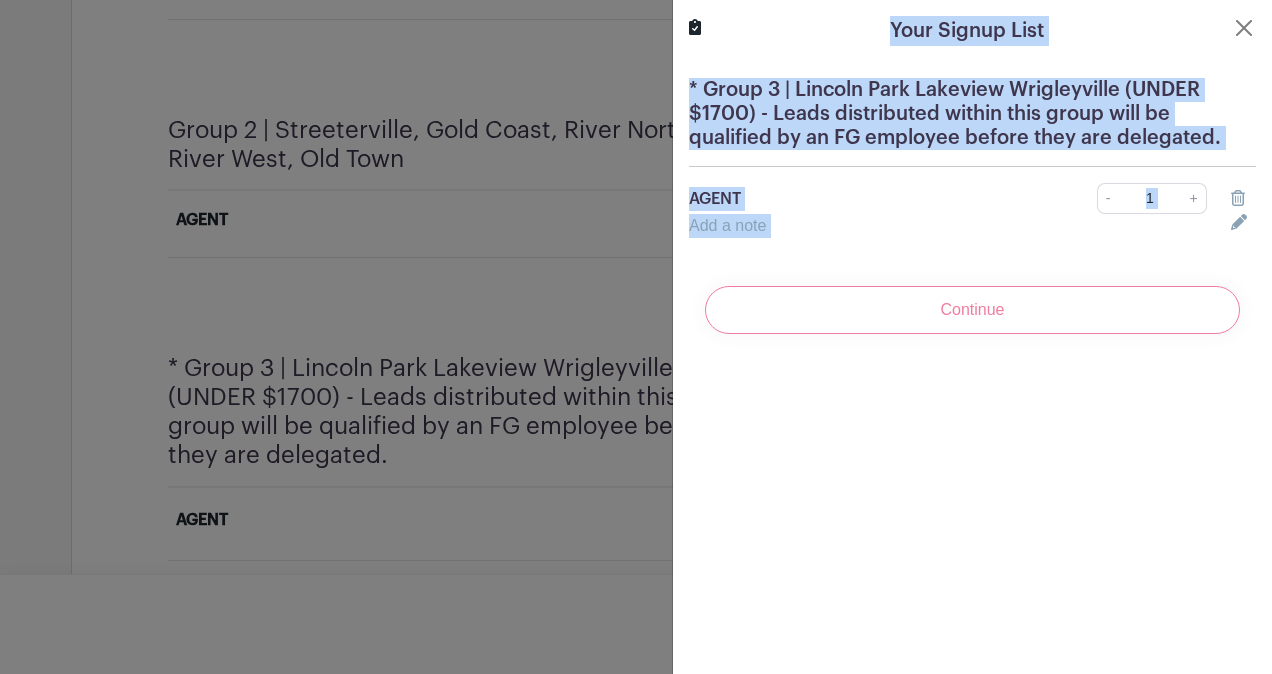 click on "Continue" at bounding box center [972, 310] 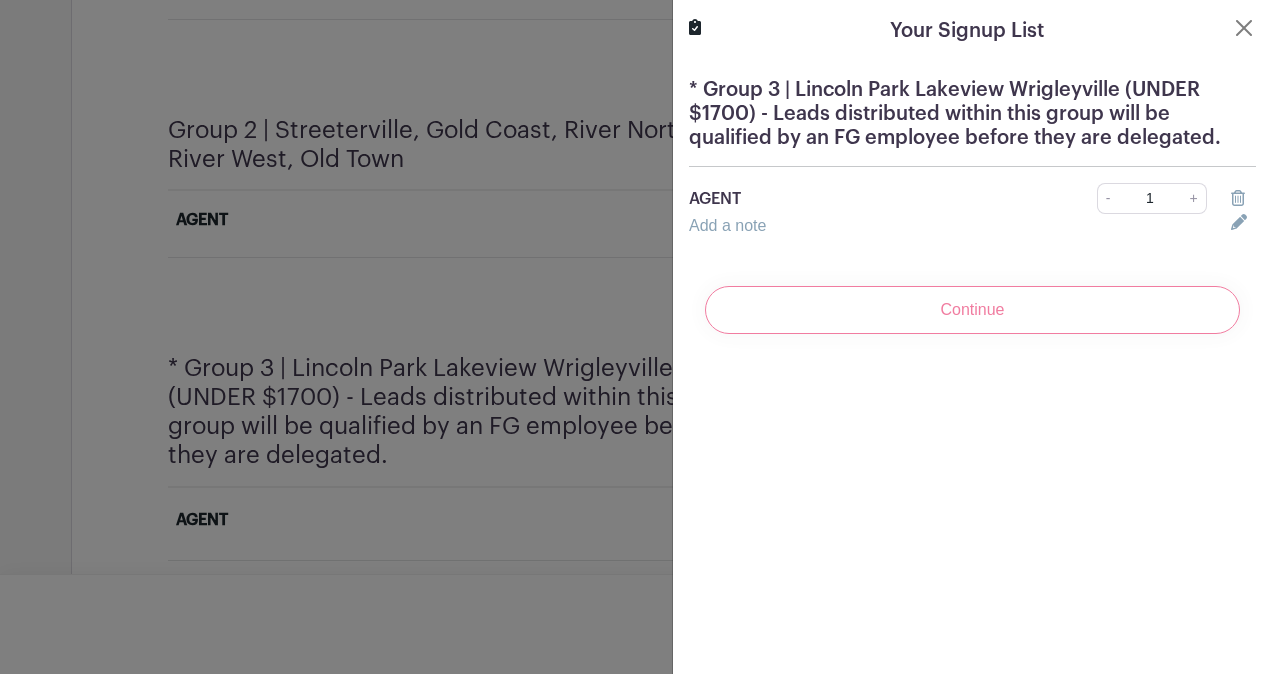 click on "Continue" at bounding box center [972, 310] 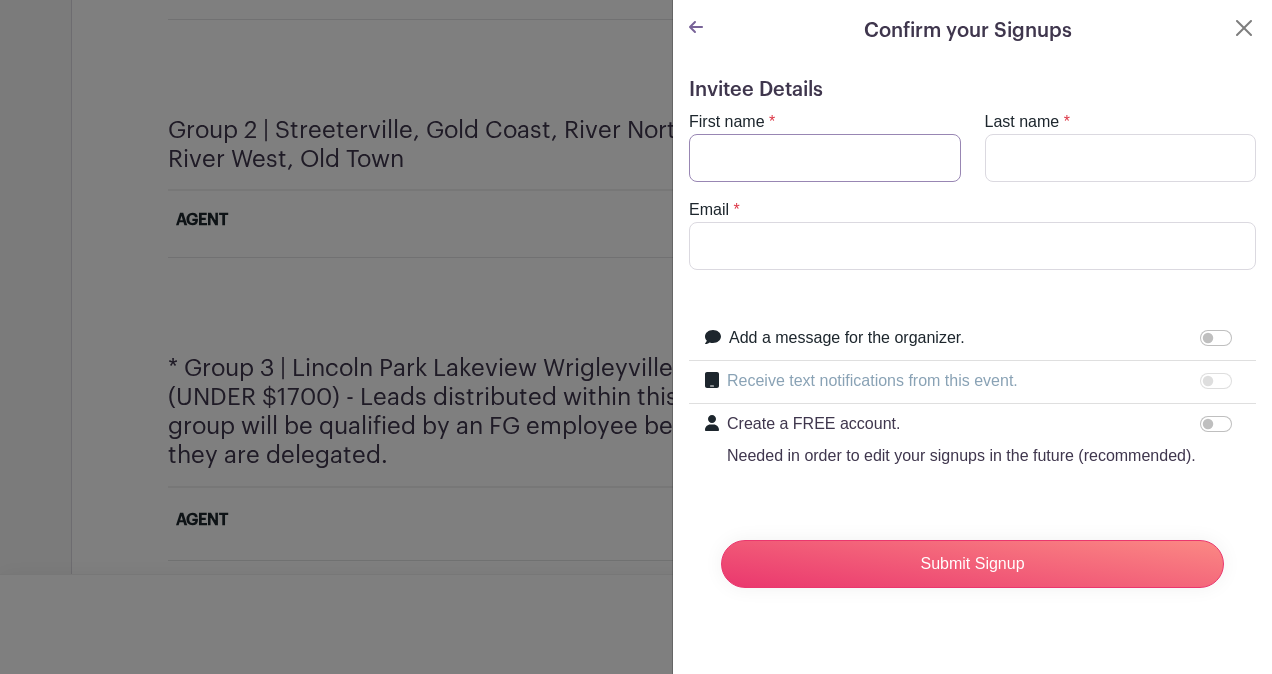 click on "First name" at bounding box center (825, 158) 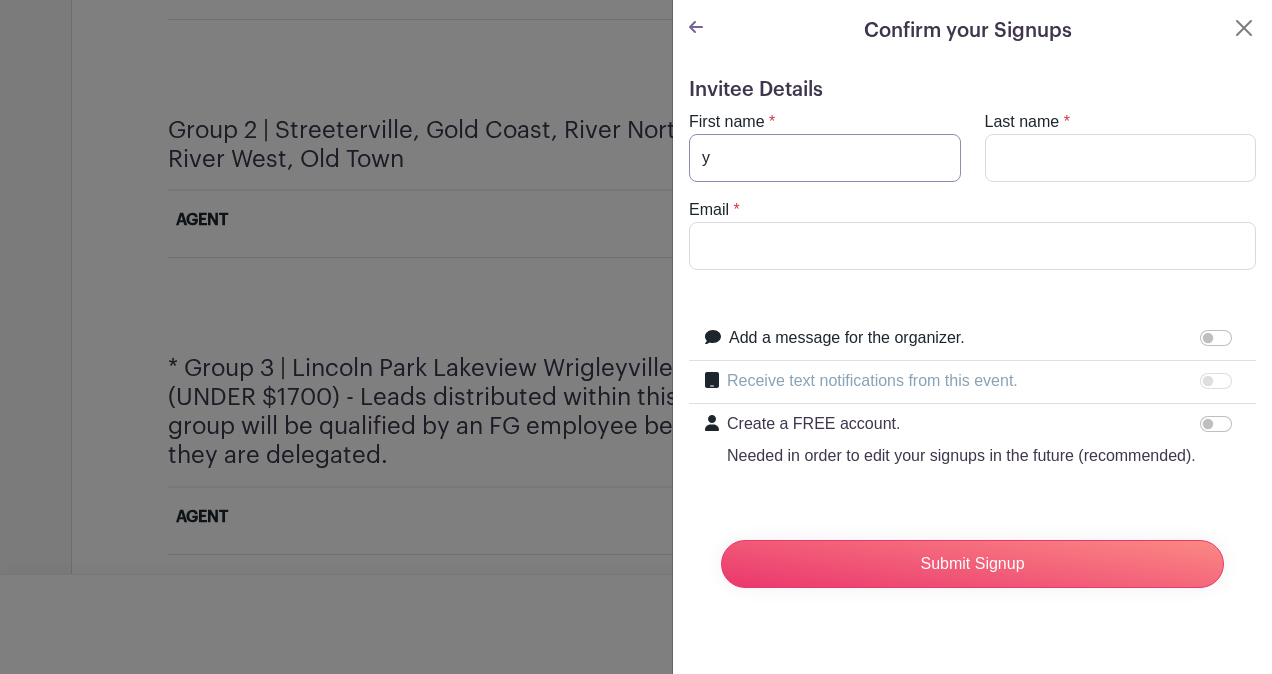 type on "y" 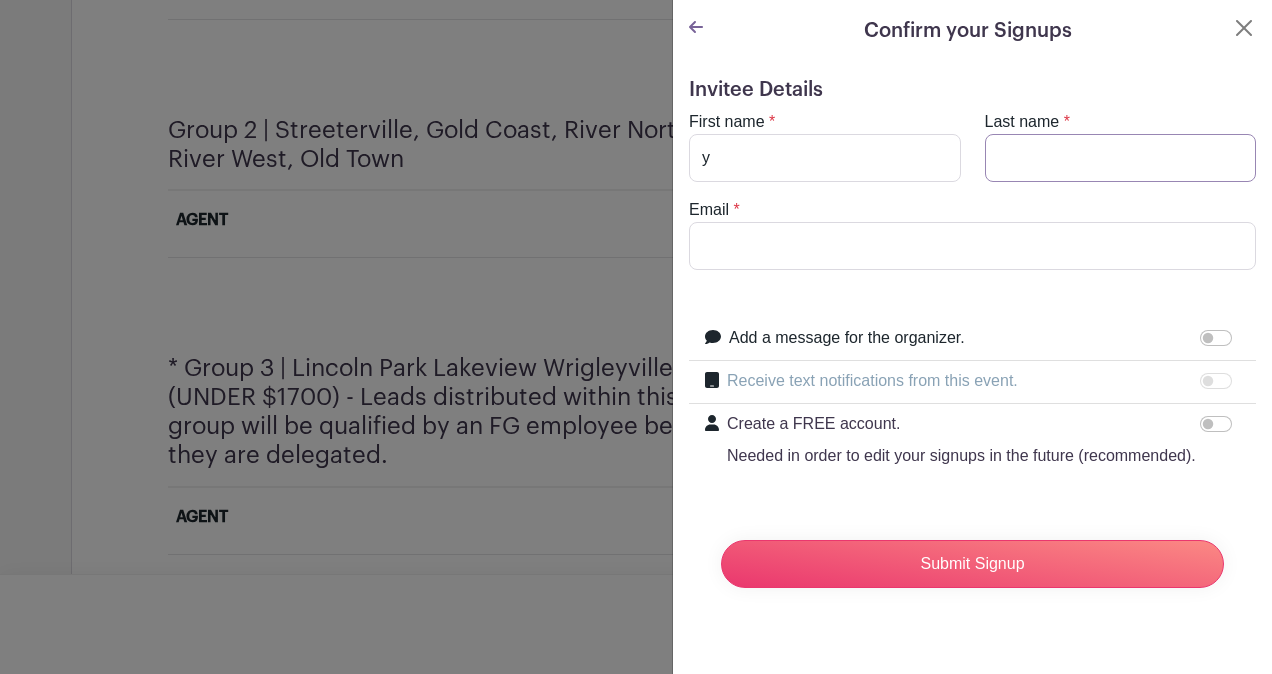 click on "Last name" at bounding box center (1121, 158) 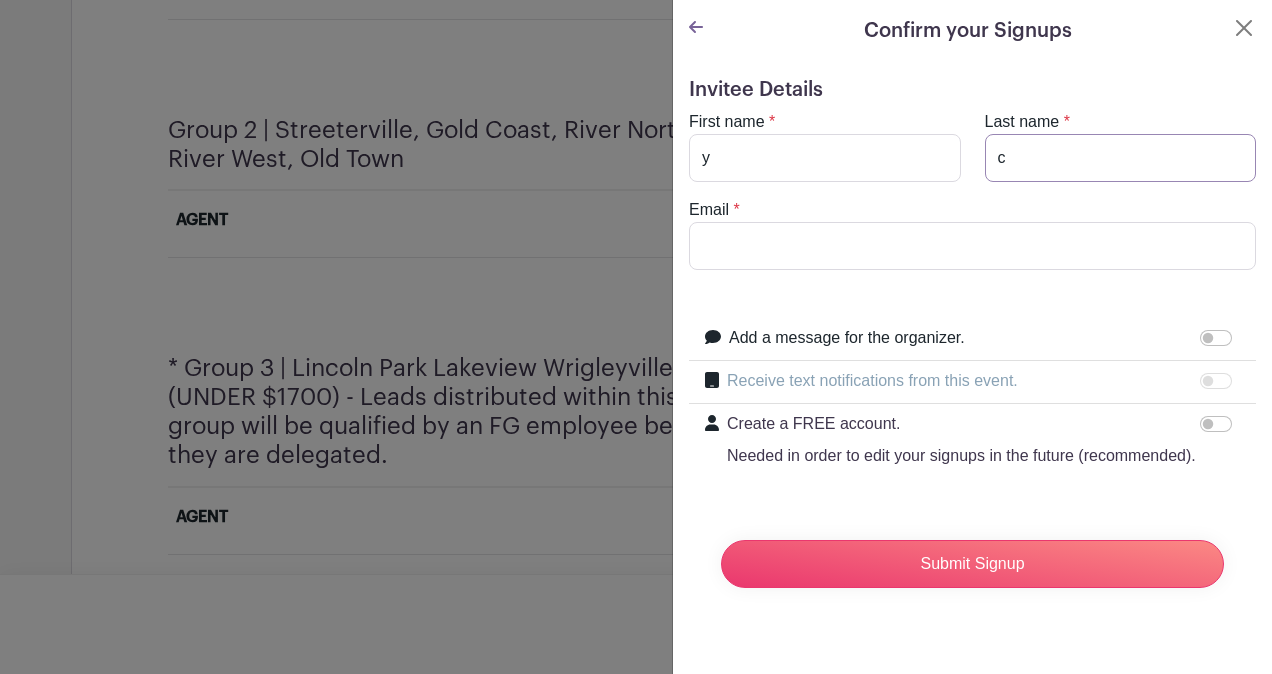 type on "[LAST]" 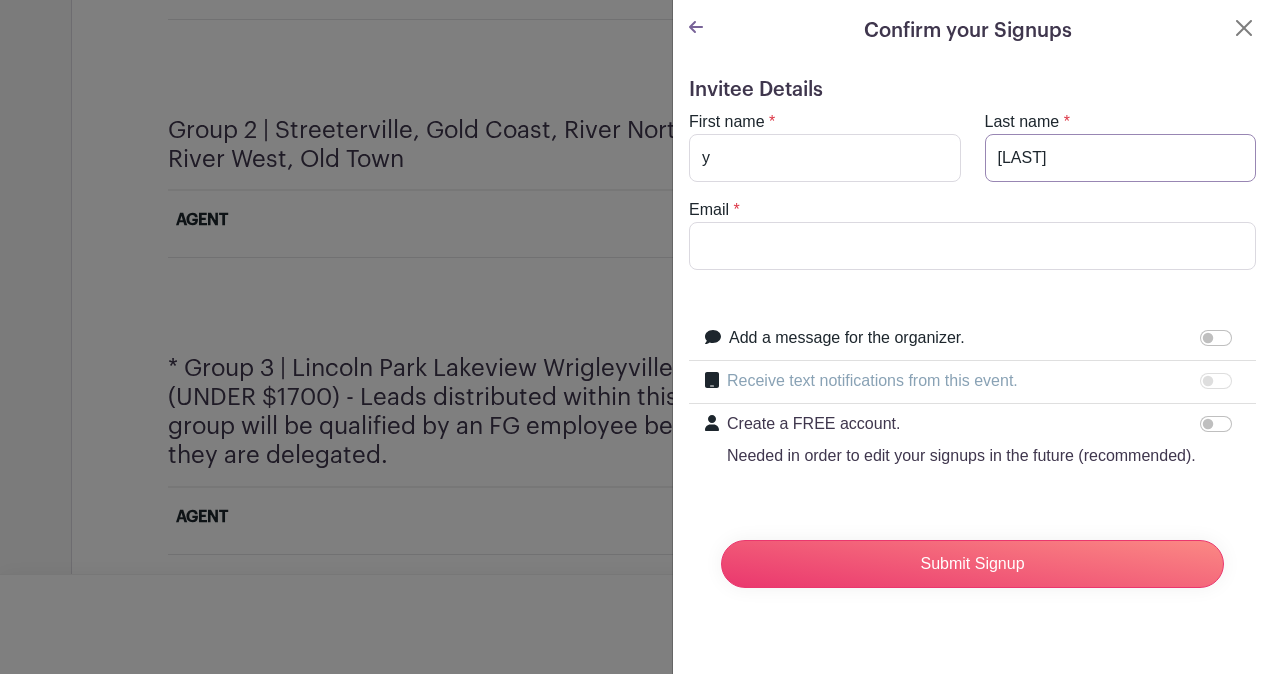 type on "[EMAIL]" 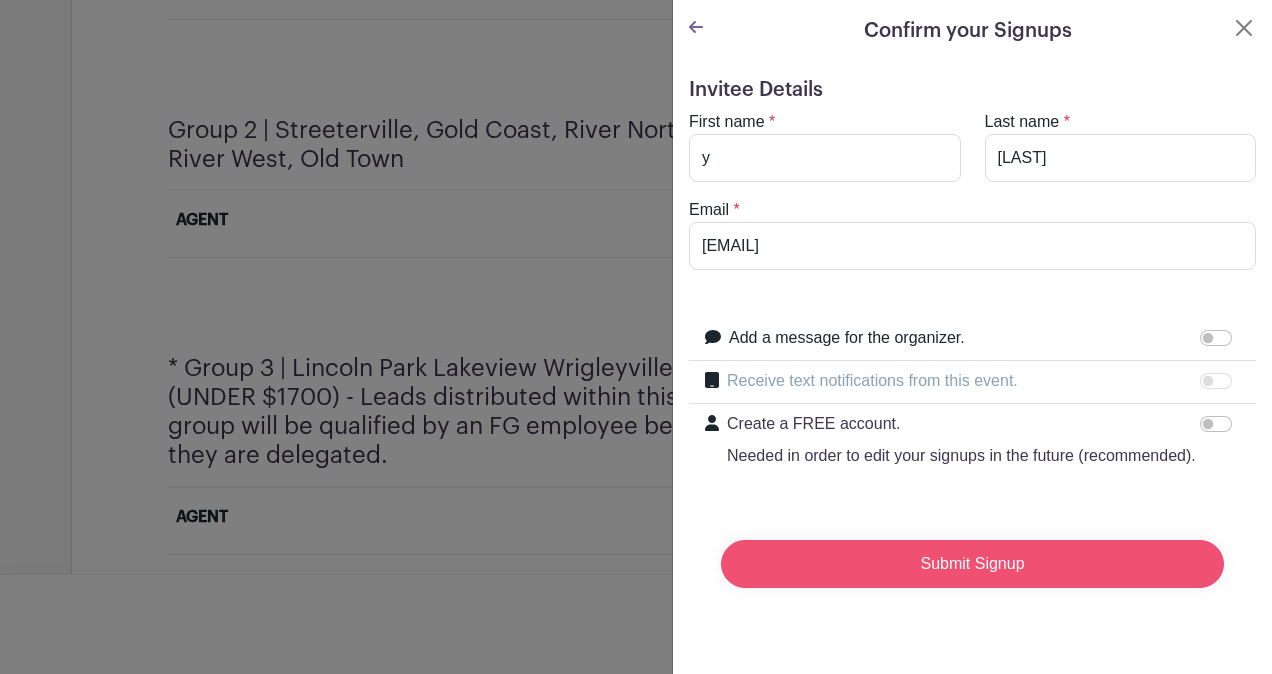 click on "Submit Signup" at bounding box center [972, 564] 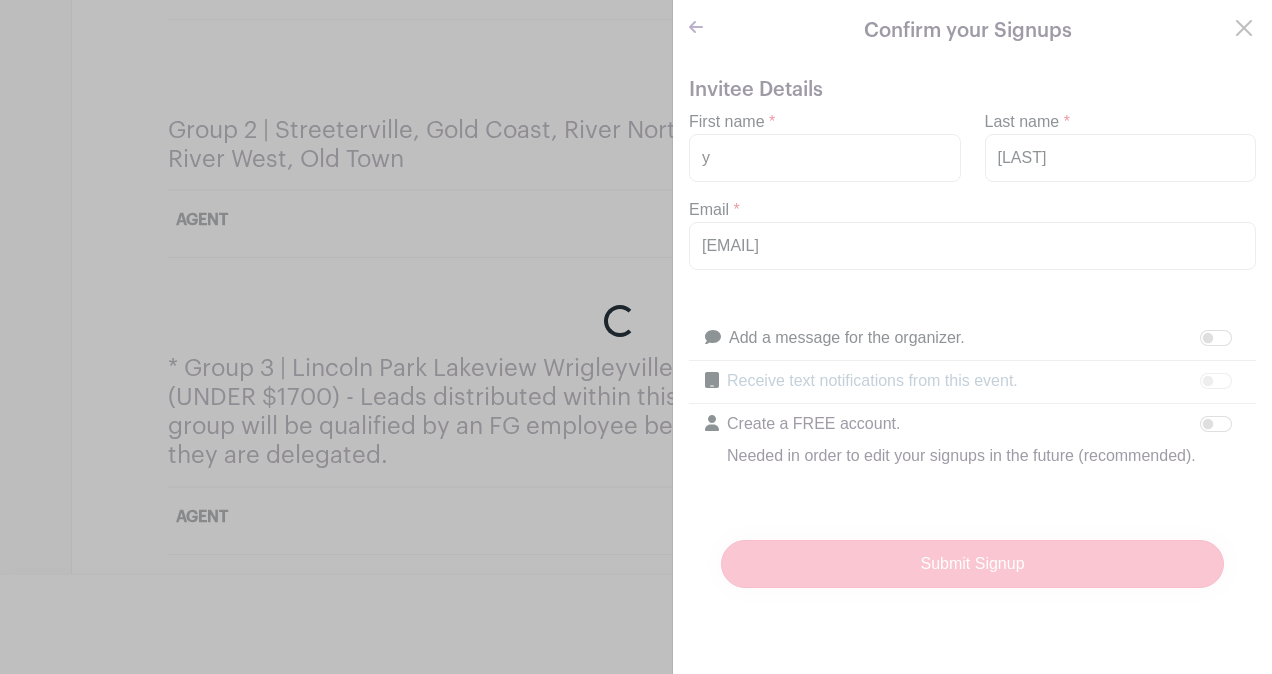 click on "Loading..." at bounding box center [636, 337] 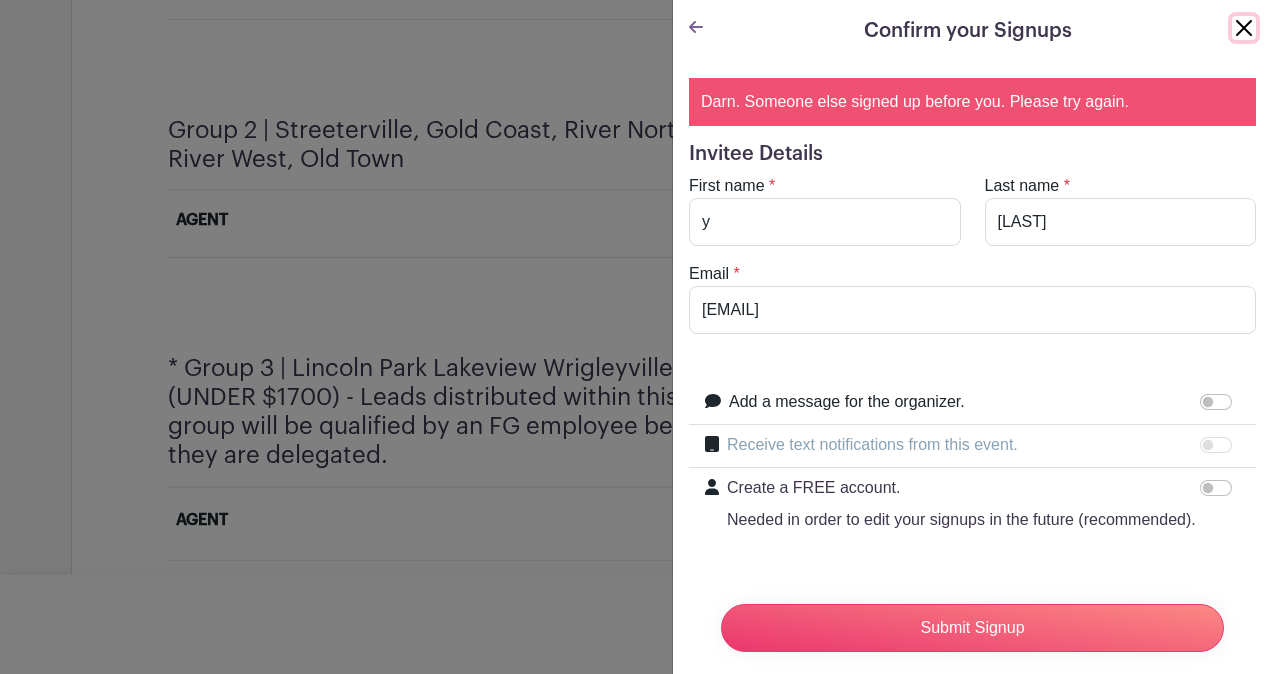 click at bounding box center [1244, 28] 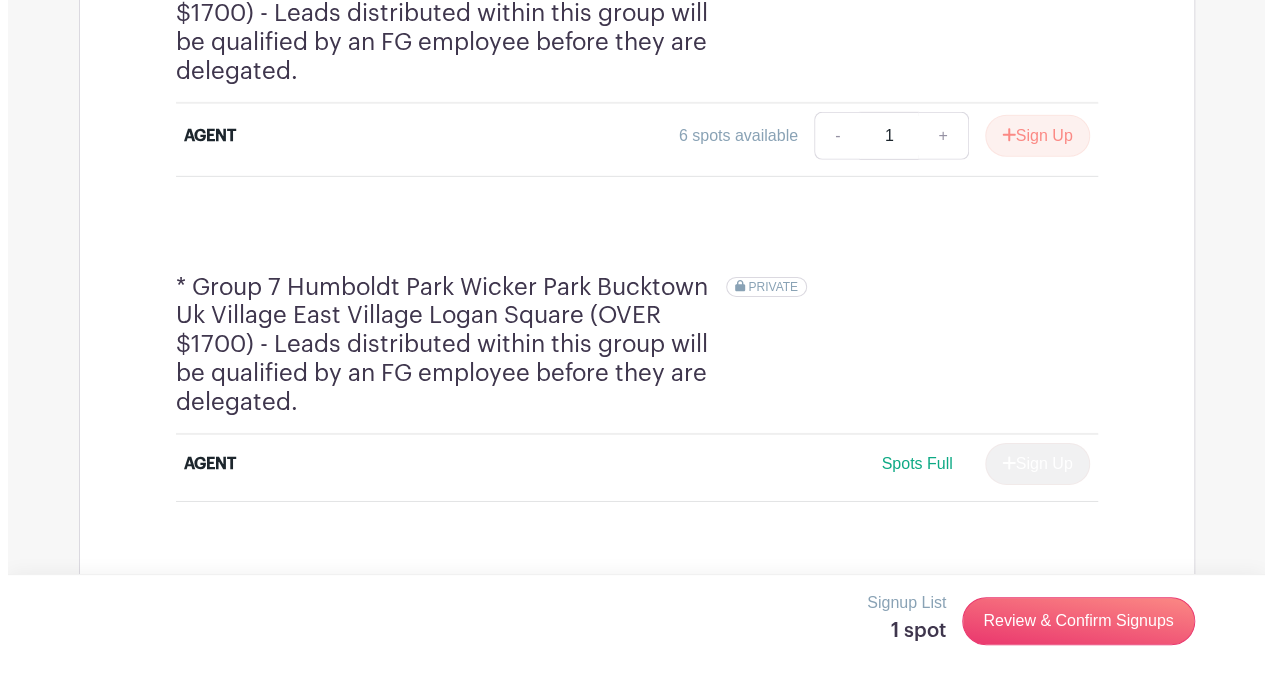 scroll, scrollTop: 3036, scrollLeft: 0, axis: vertical 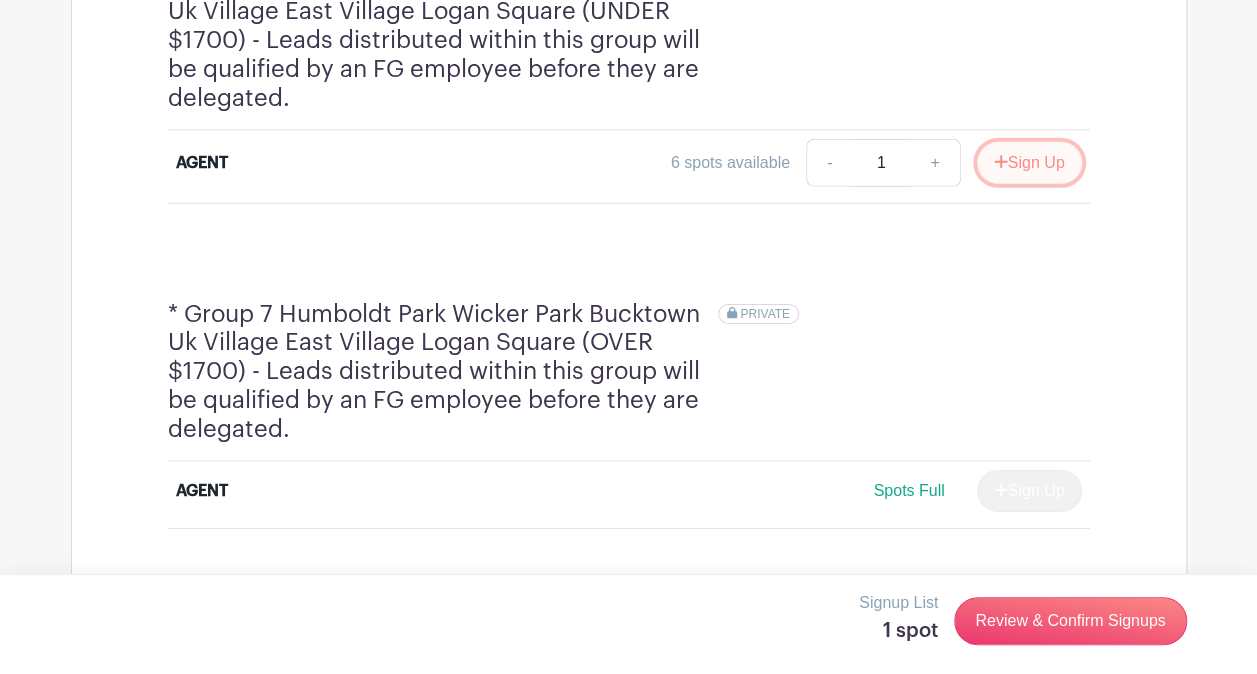 click on "Sign Up" at bounding box center (1029, 163) 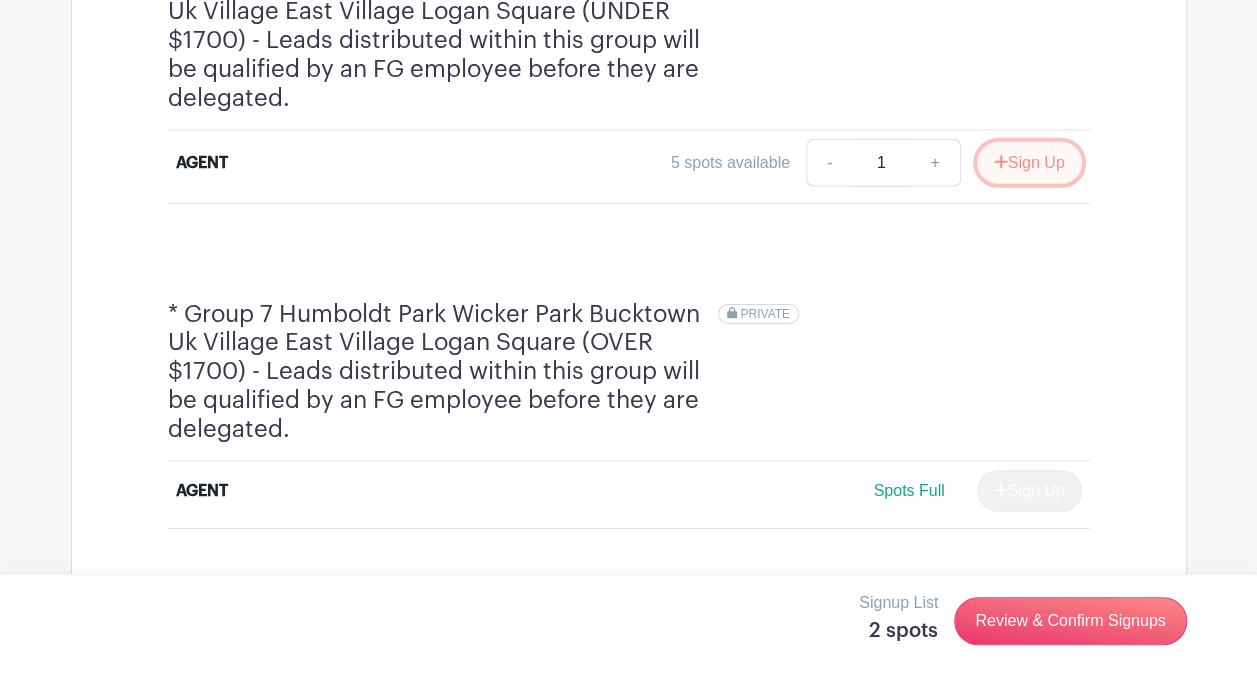 click on "Sign Up" at bounding box center (1029, 163) 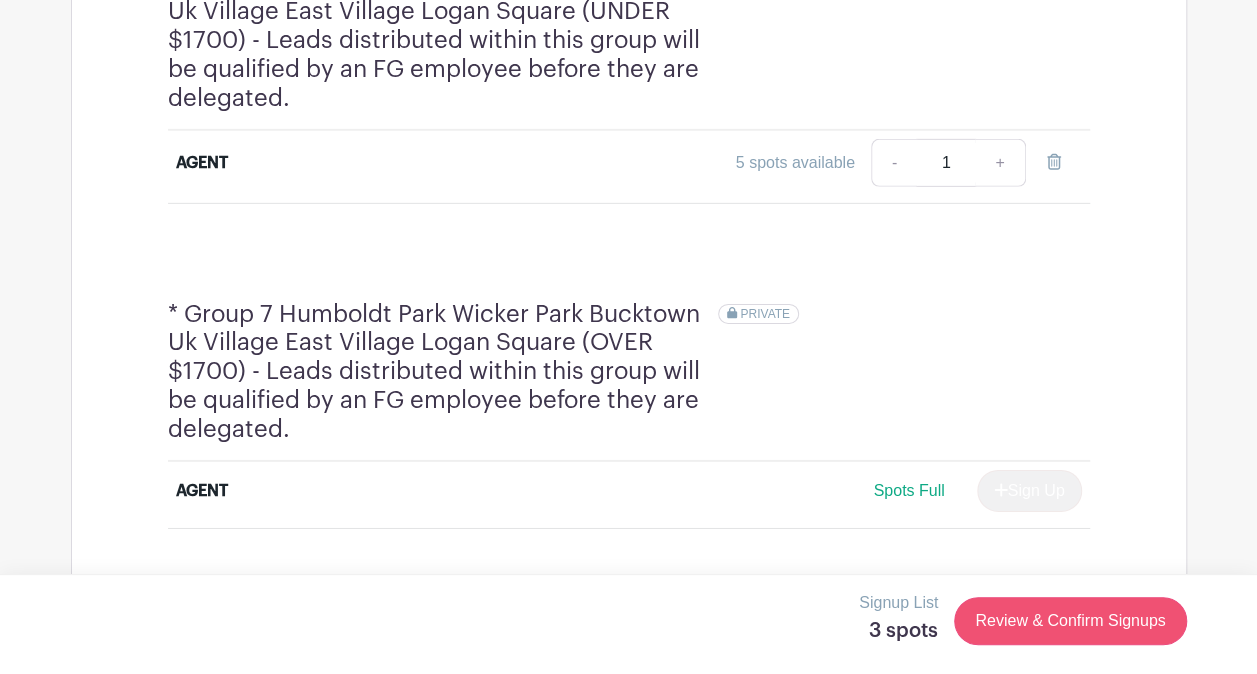 drag, startPoint x: 1069, startPoint y: 596, endPoint x: 1064, endPoint y: 613, distance: 17.720045 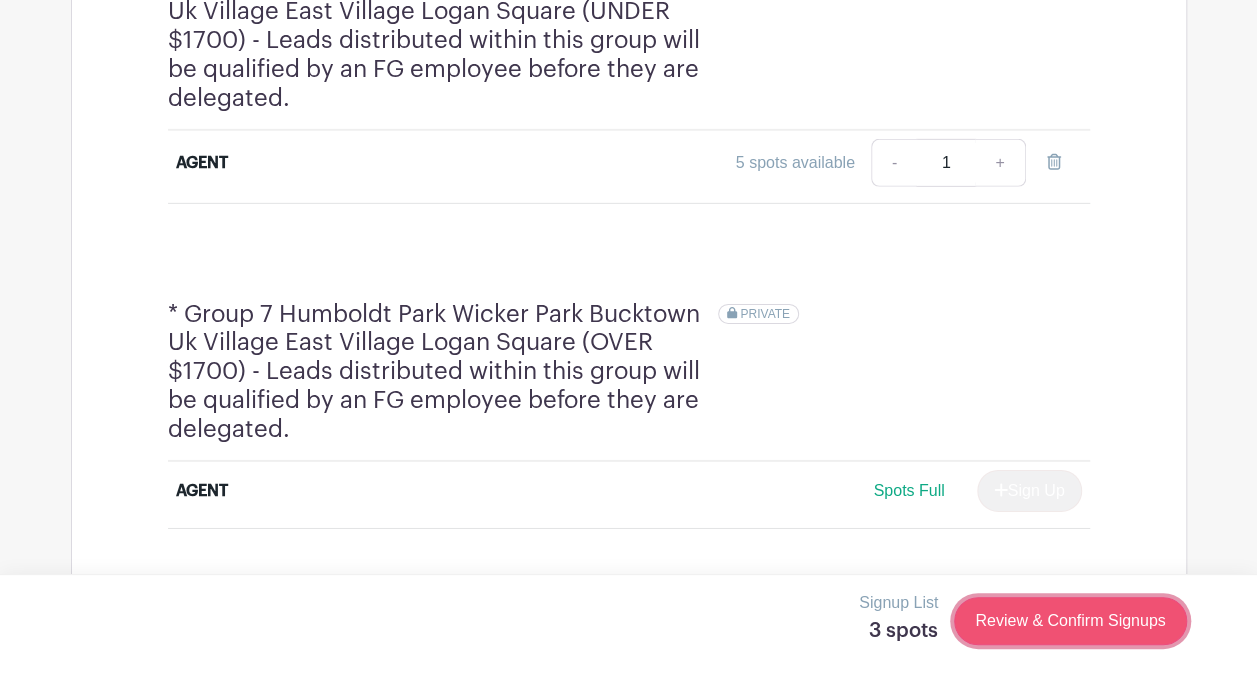 click on "Review & Confirm Signups" at bounding box center [1070, 621] 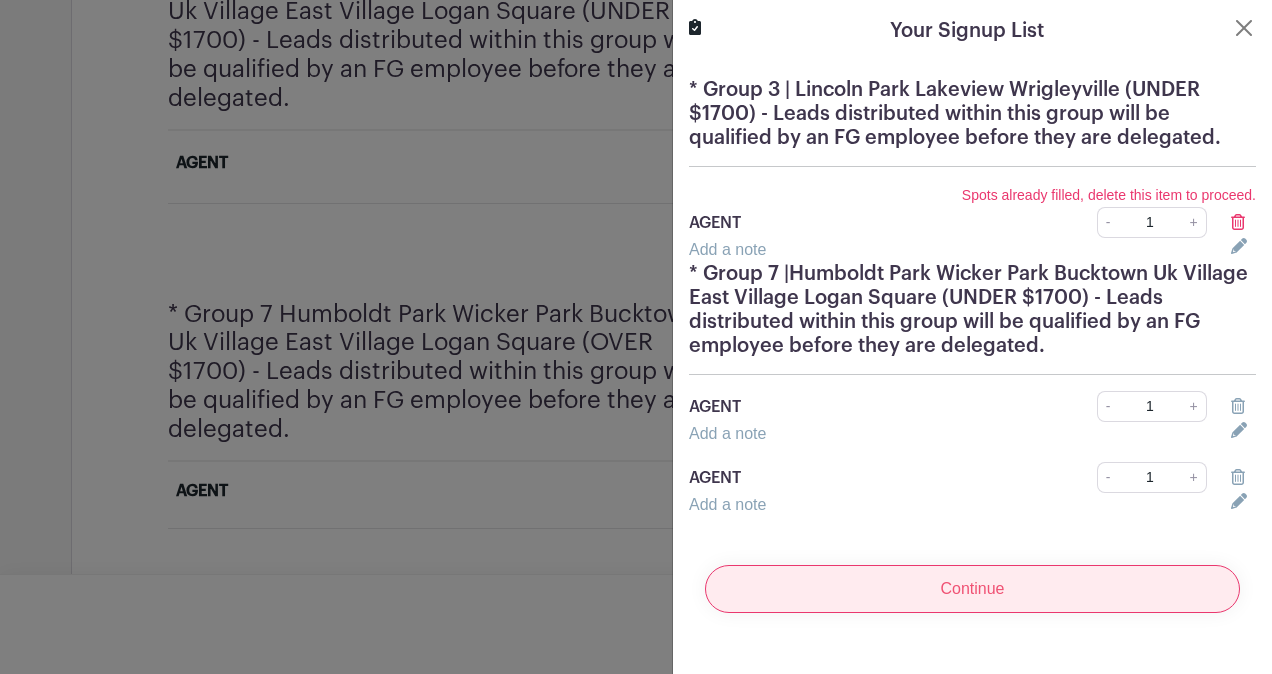 click on "Continue" at bounding box center [972, 589] 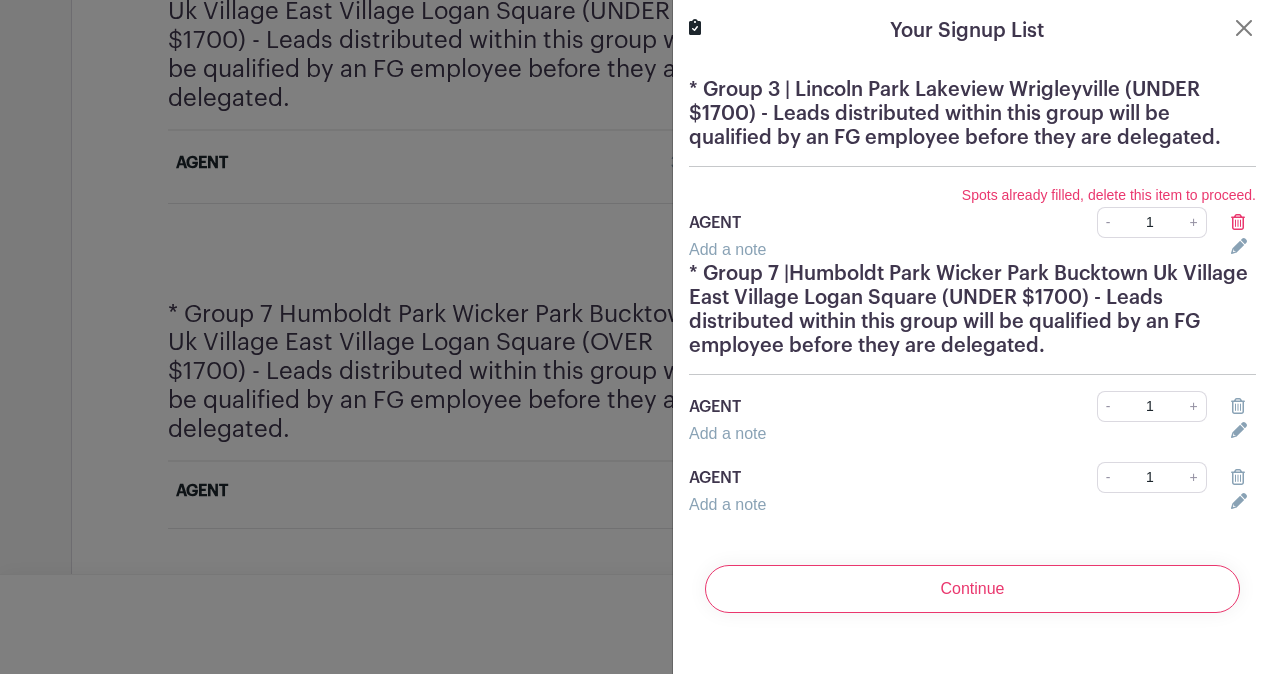click 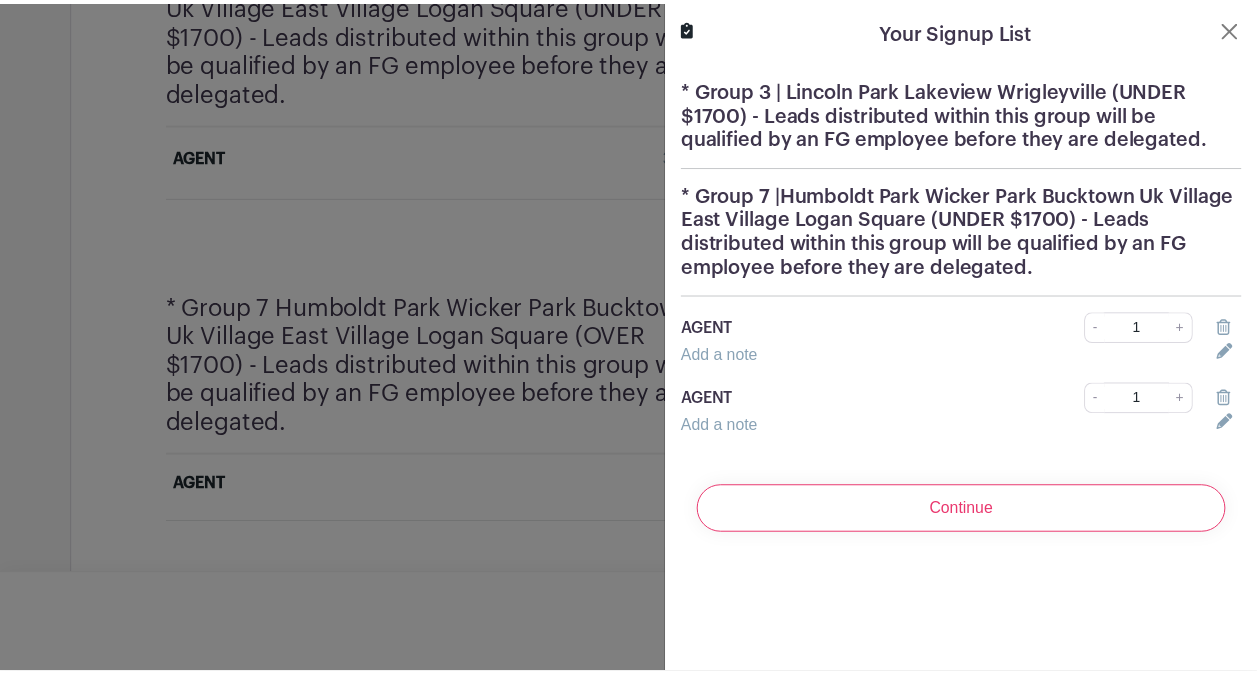 scroll, scrollTop: 3030, scrollLeft: 0, axis: vertical 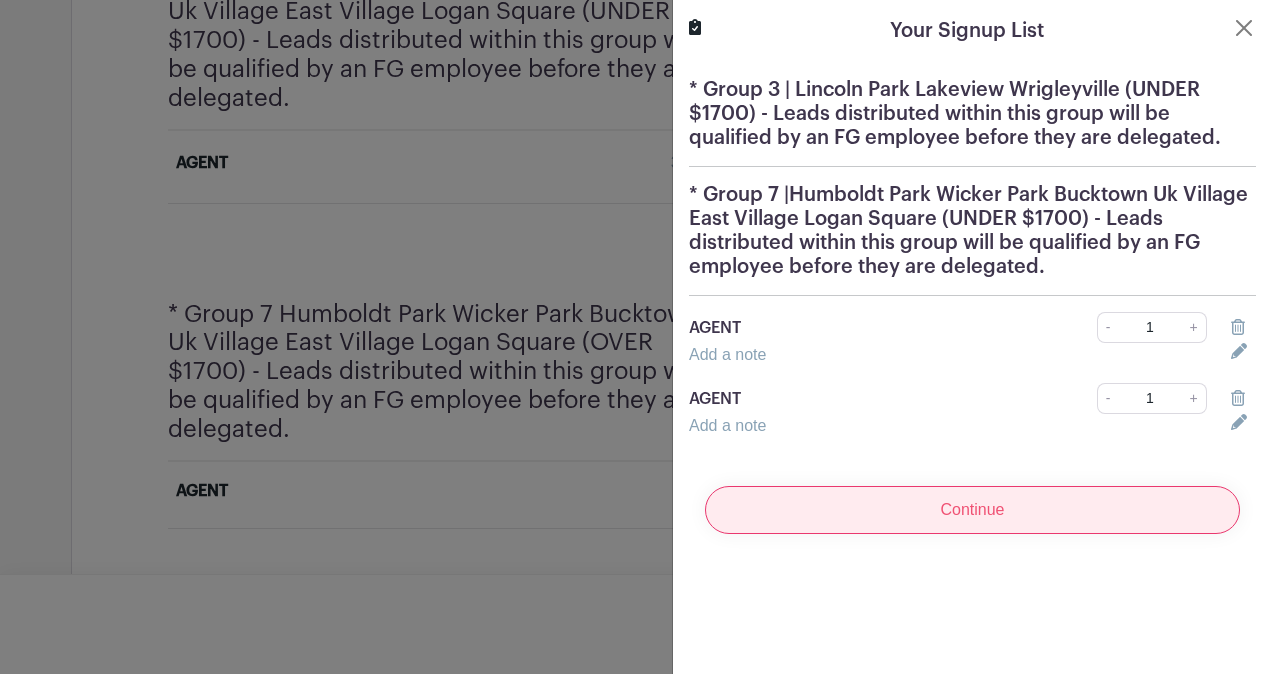 click on "Continue" at bounding box center [972, 510] 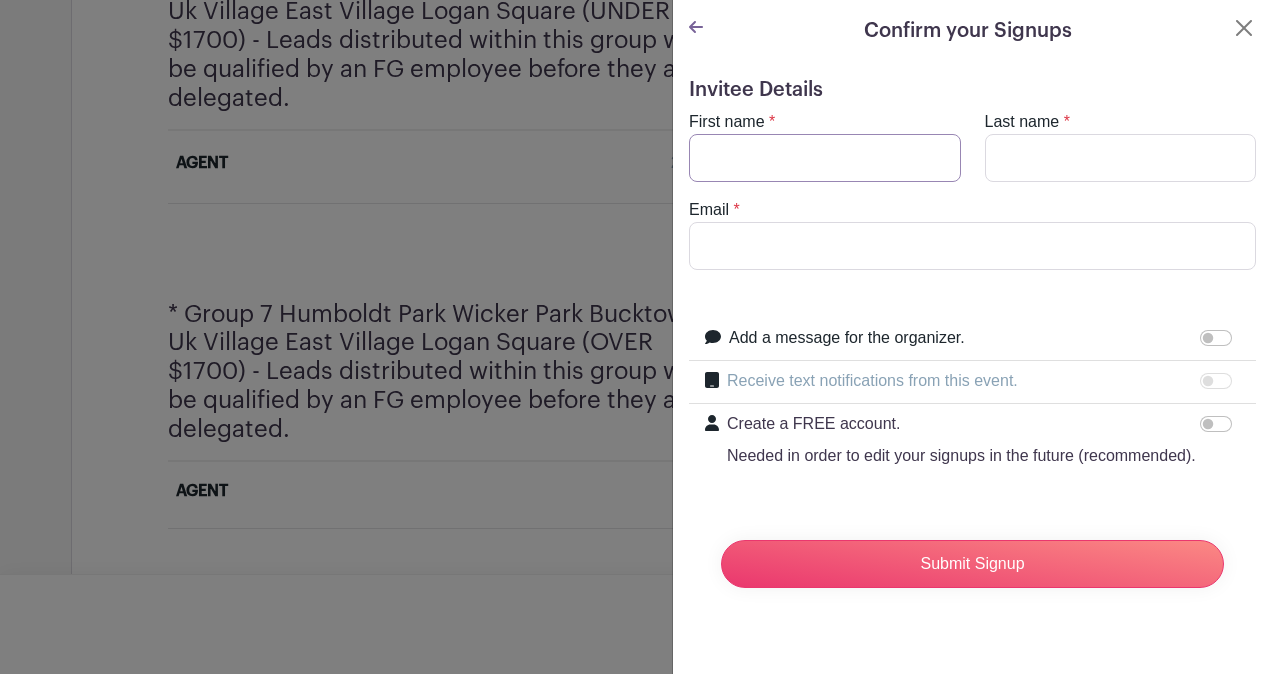 click on "First name" at bounding box center [825, 158] 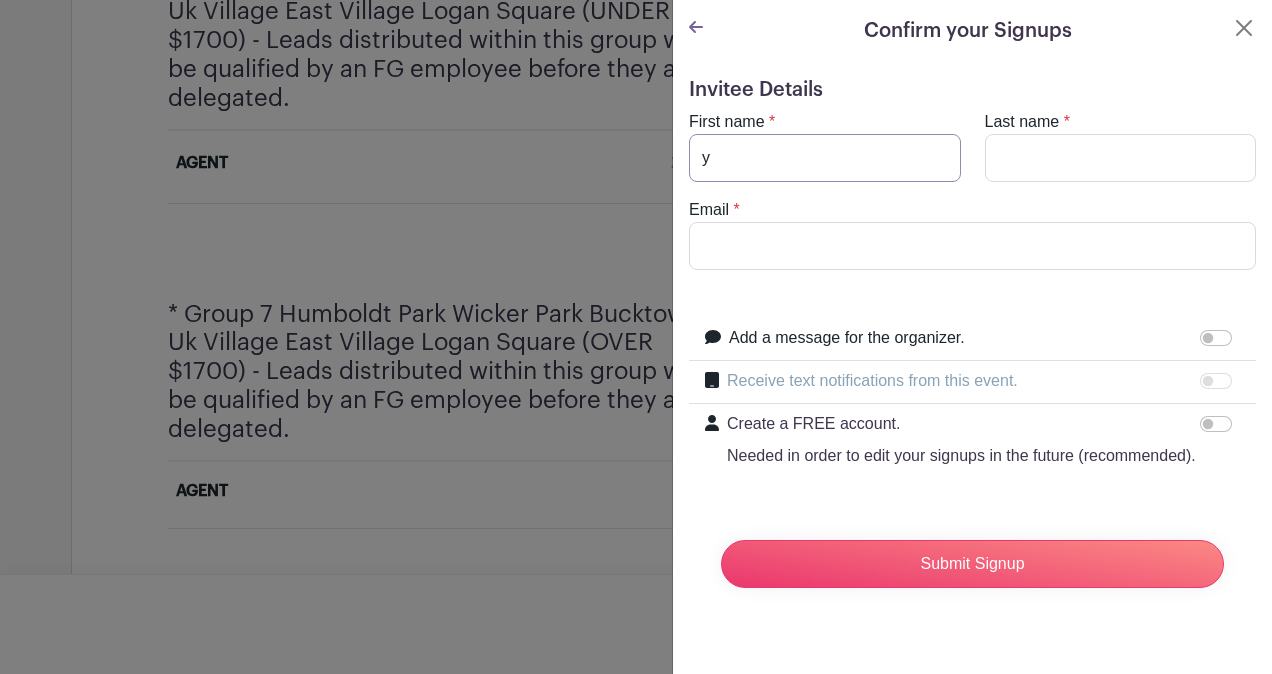 type on "[INITIAL]" 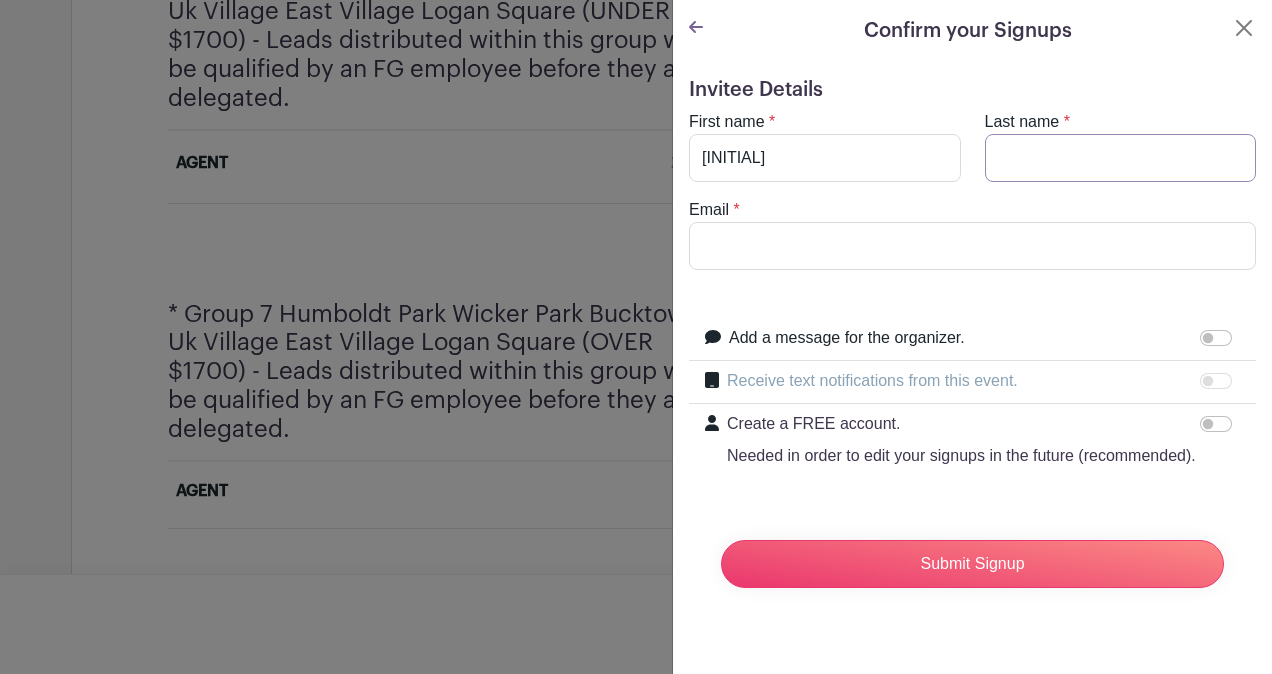 type on "c" 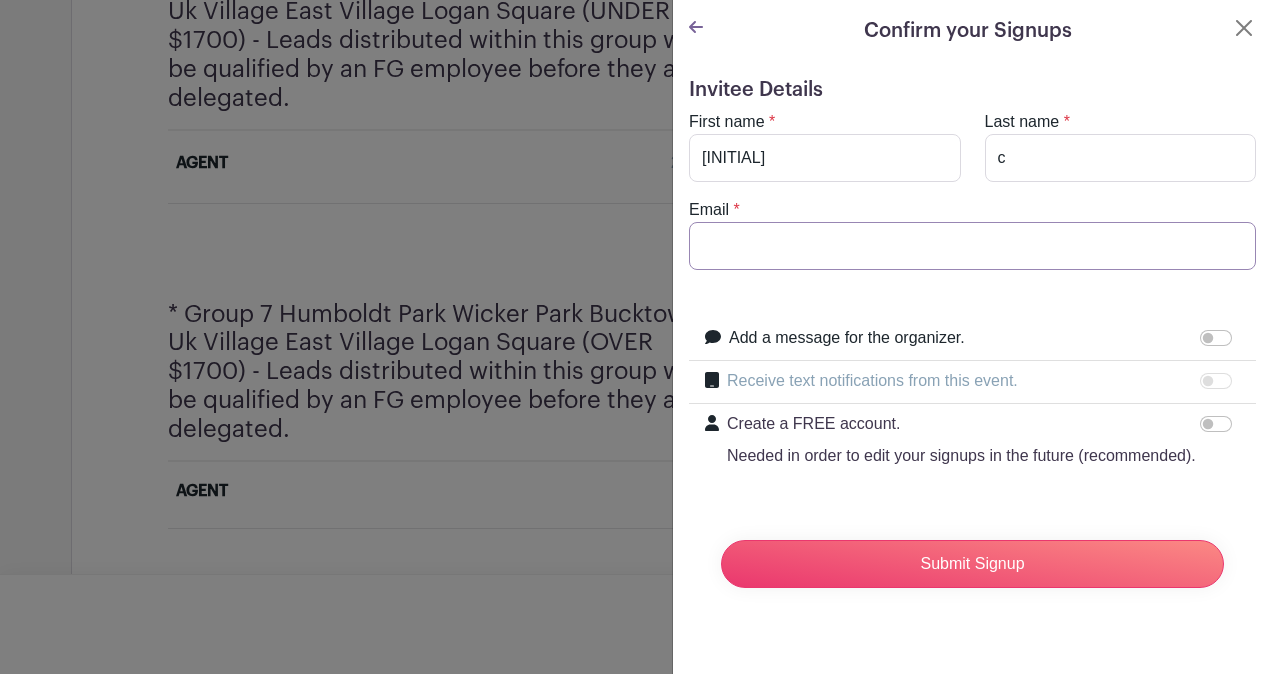 type on "[EMAIL]" 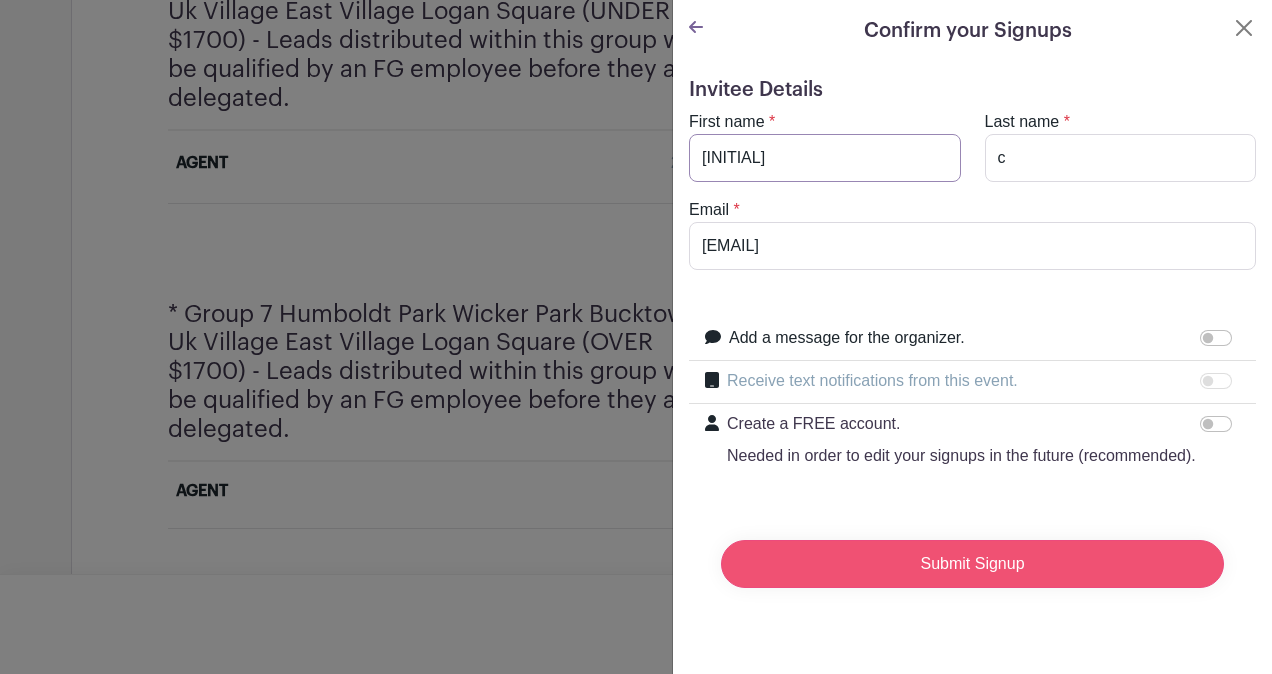 type on "[INITIAL]" 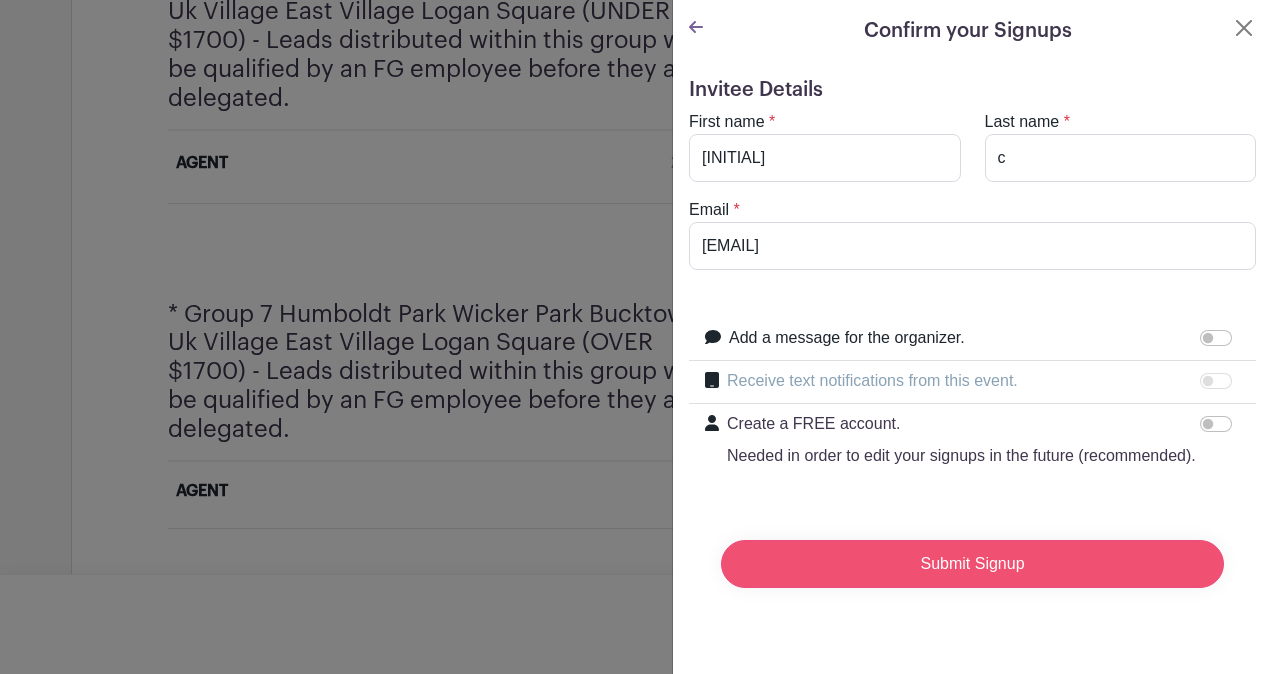 click on "Submit Signup" at bounding box center (972, 564) 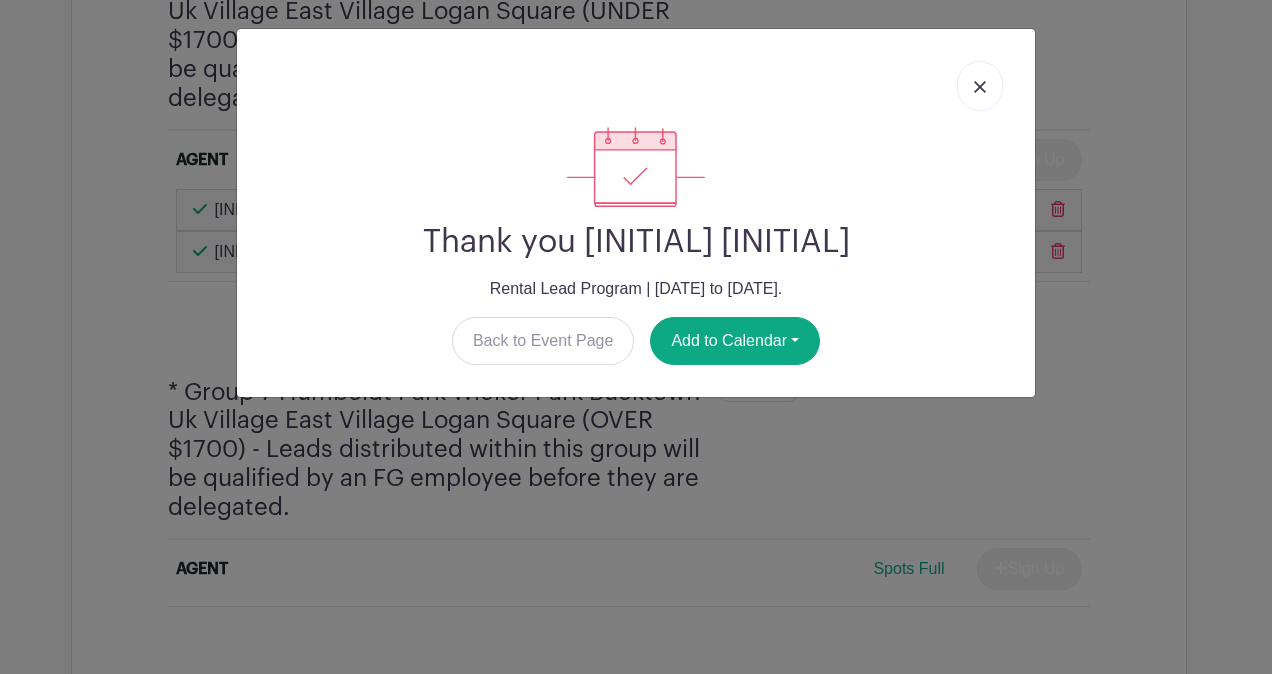 click at bounding box center [980, 87] 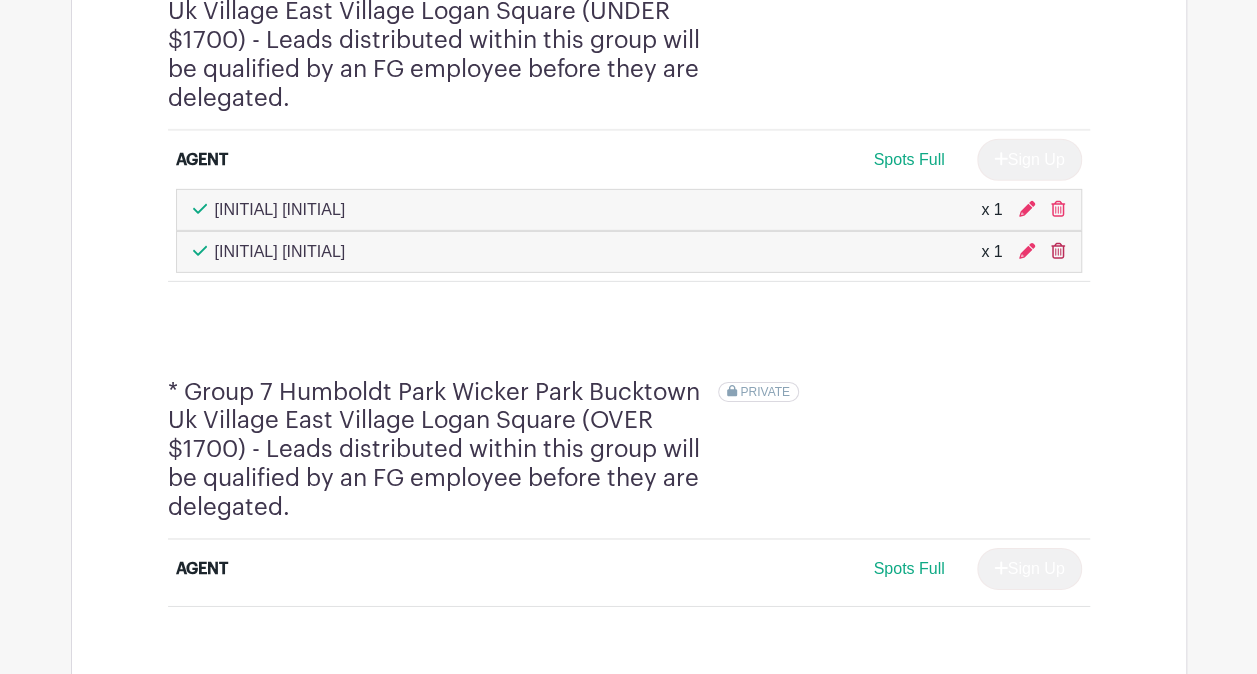 click 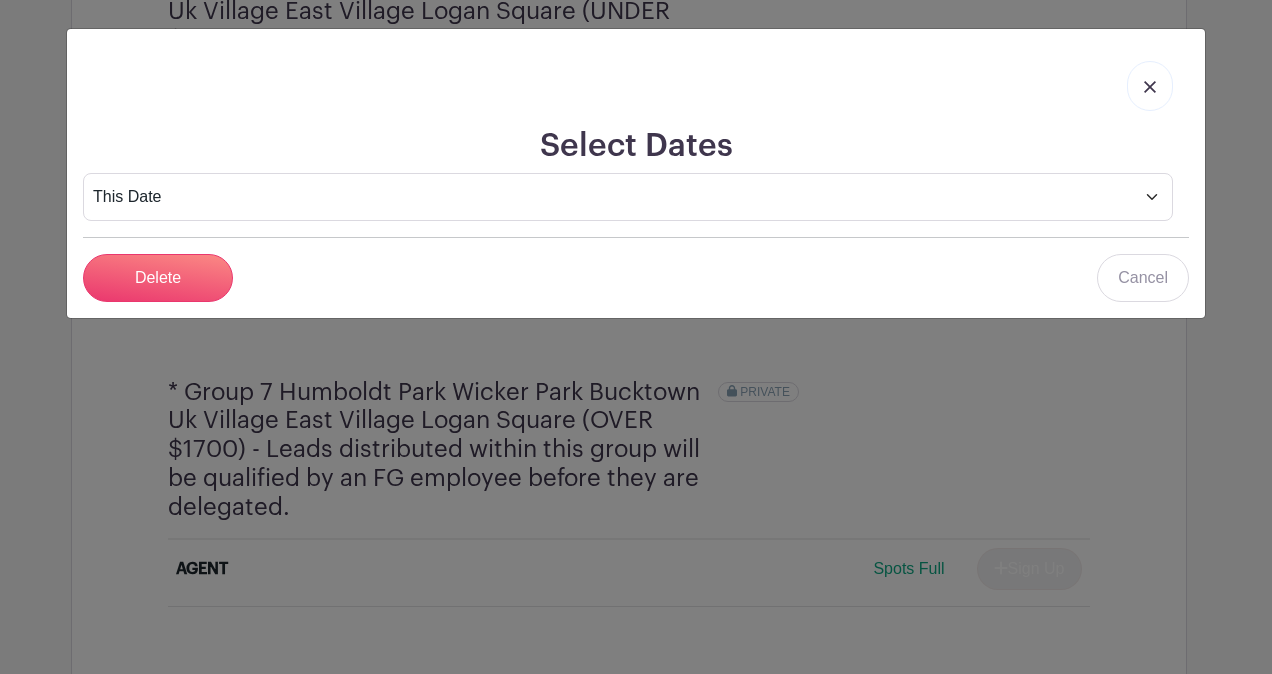 click on "This Date
Select Dates
Select Dates
Delete
Cancel" at bounding box center [636, 237] 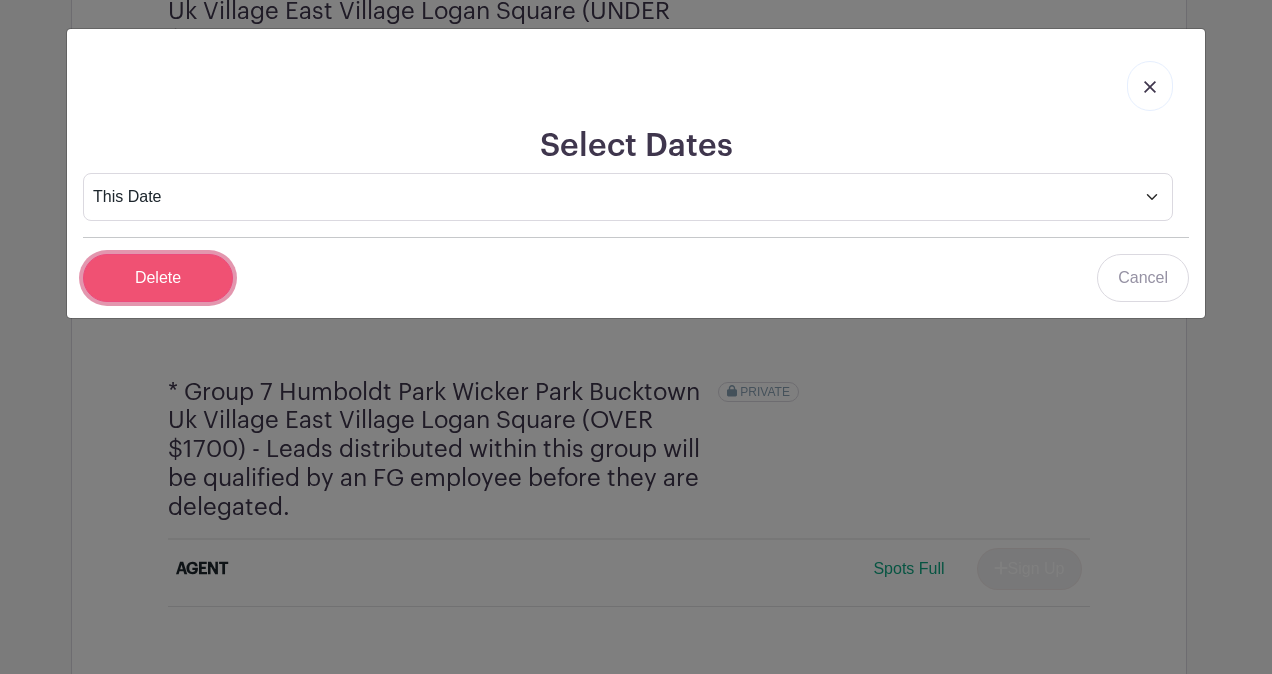 click on "Delete" at bounding box center (158, 278) 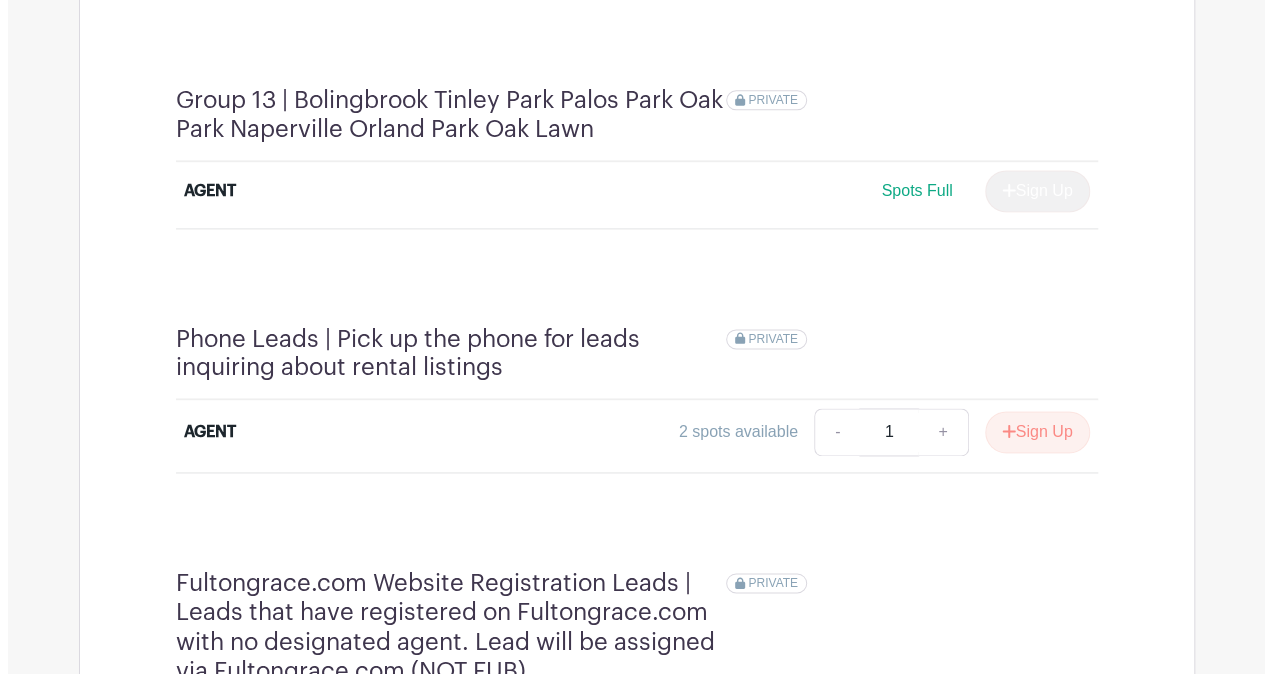 scroll, scrollTop: 5068, scrollLeft: 0, axis: vertical 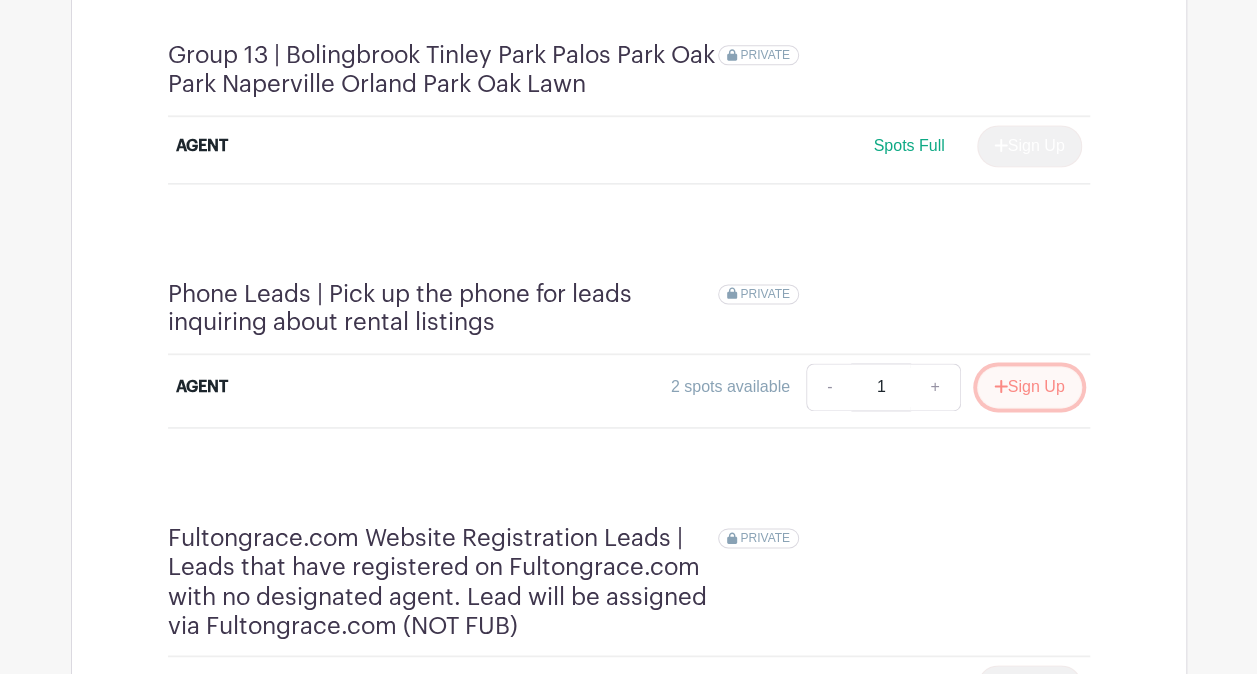click on "Sign Up" at bounding box center [1029, 387] 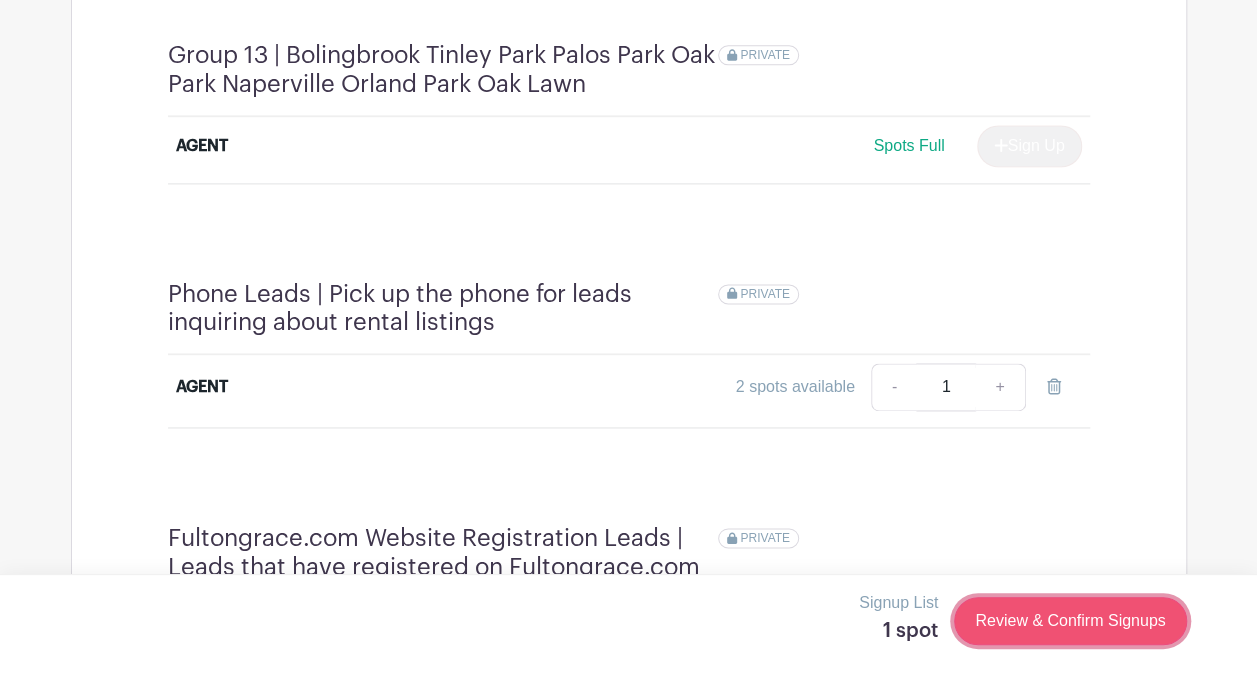click on "Review & Confirm Signups" at bounding box center [1070, 621] 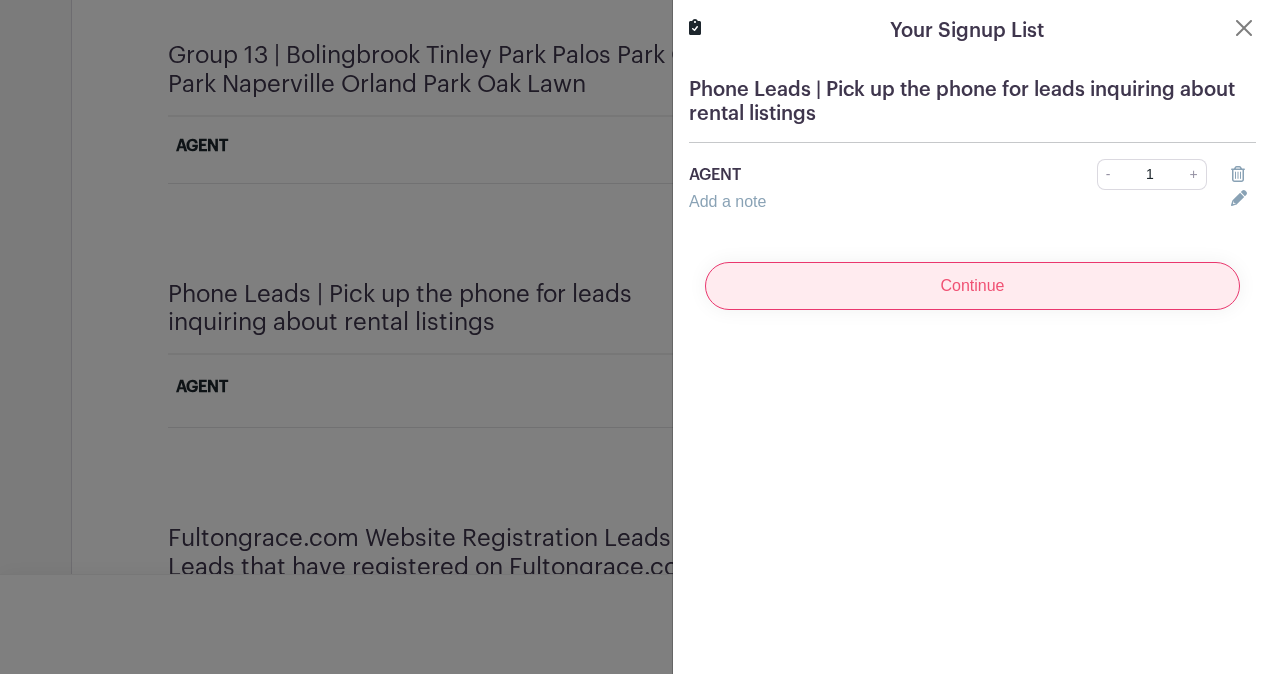 drag, startPoint x: 942, startPoint y: 312, endPoint x: 942, endPoint y: 267, distance: 45 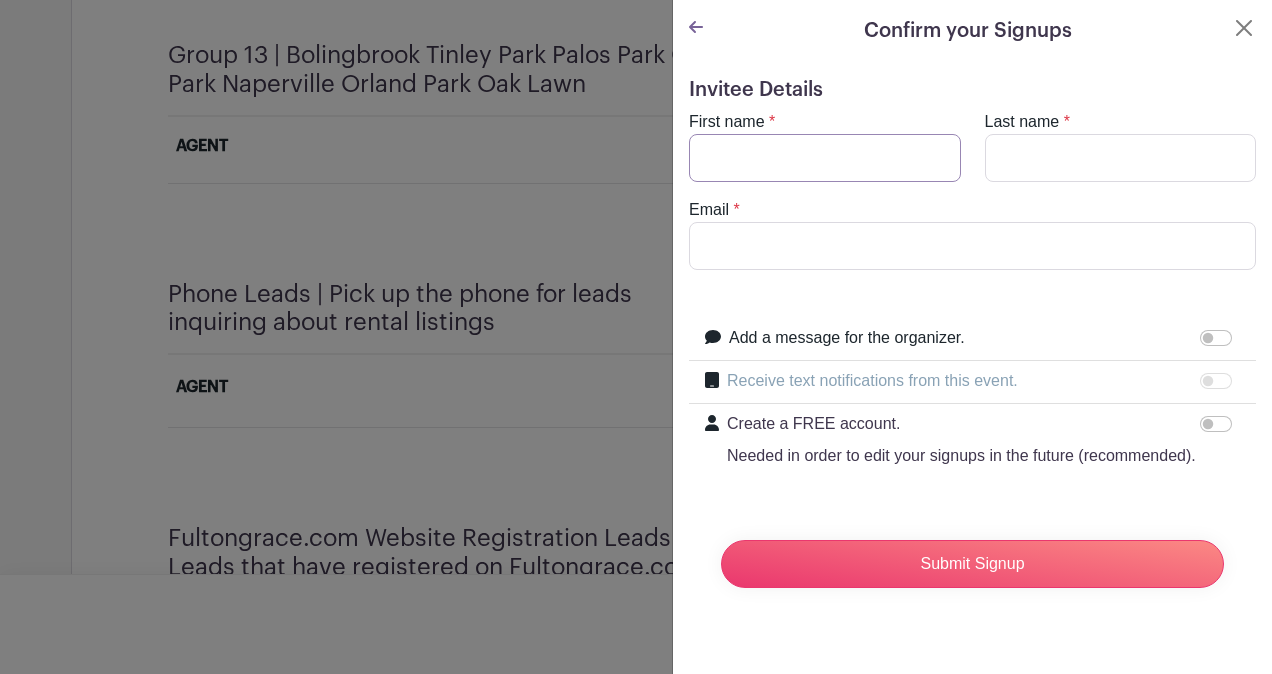 click on "First name" at bounding box center [825, 158] 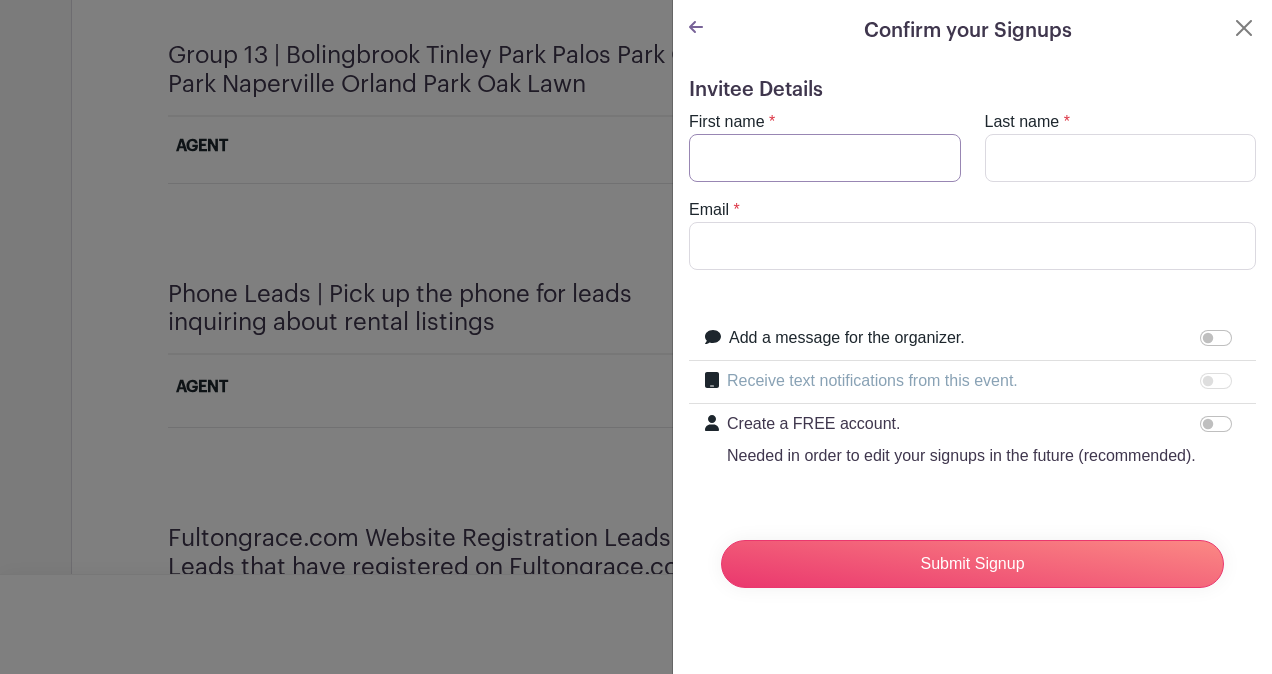 type on "[INITIAL]" 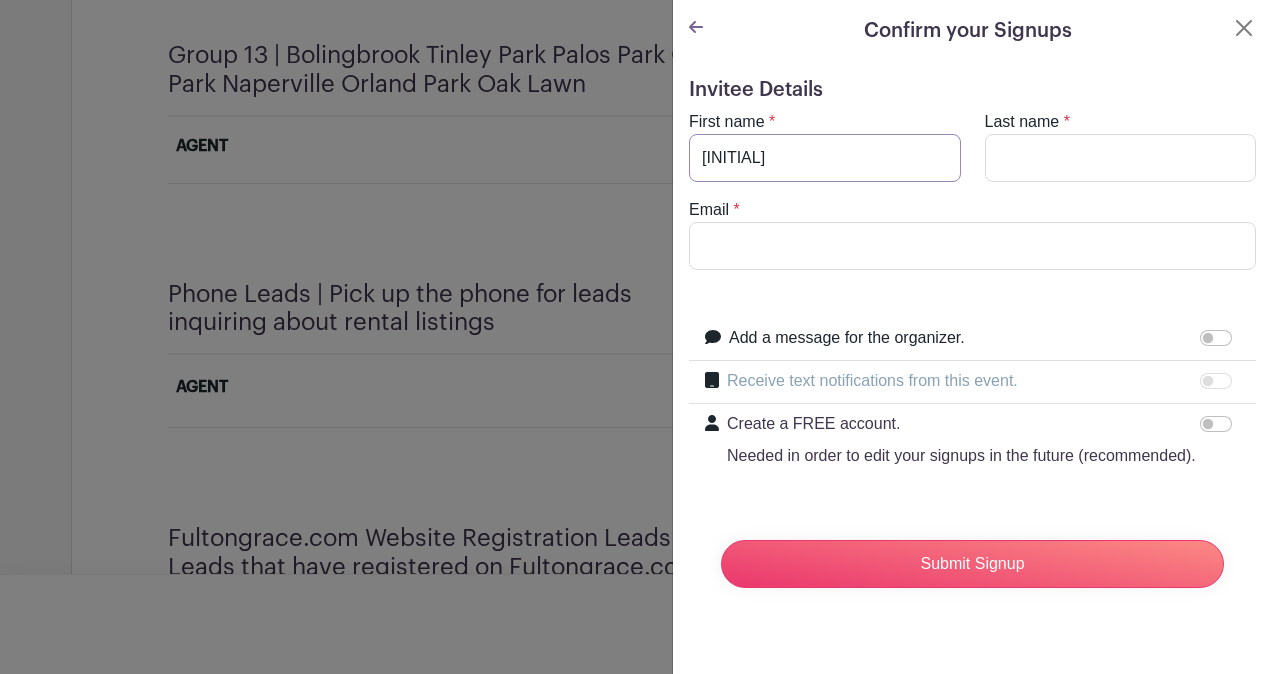 type on "c" 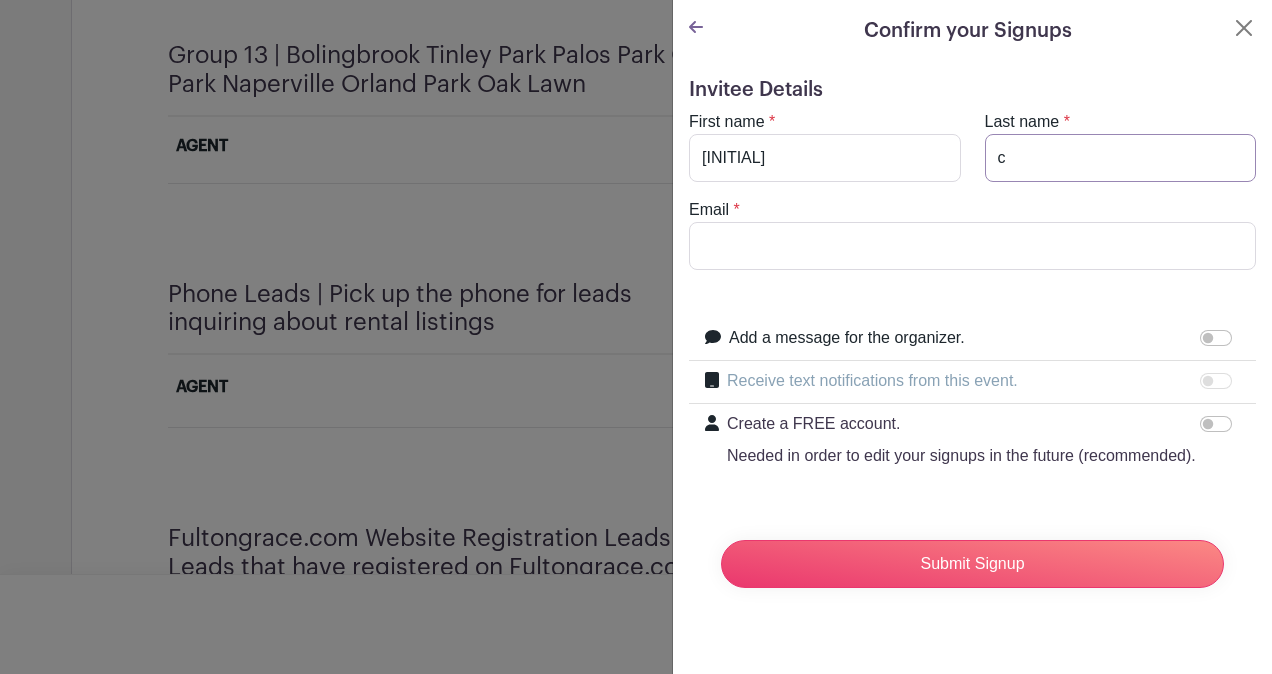 type on "[EMAIL]" 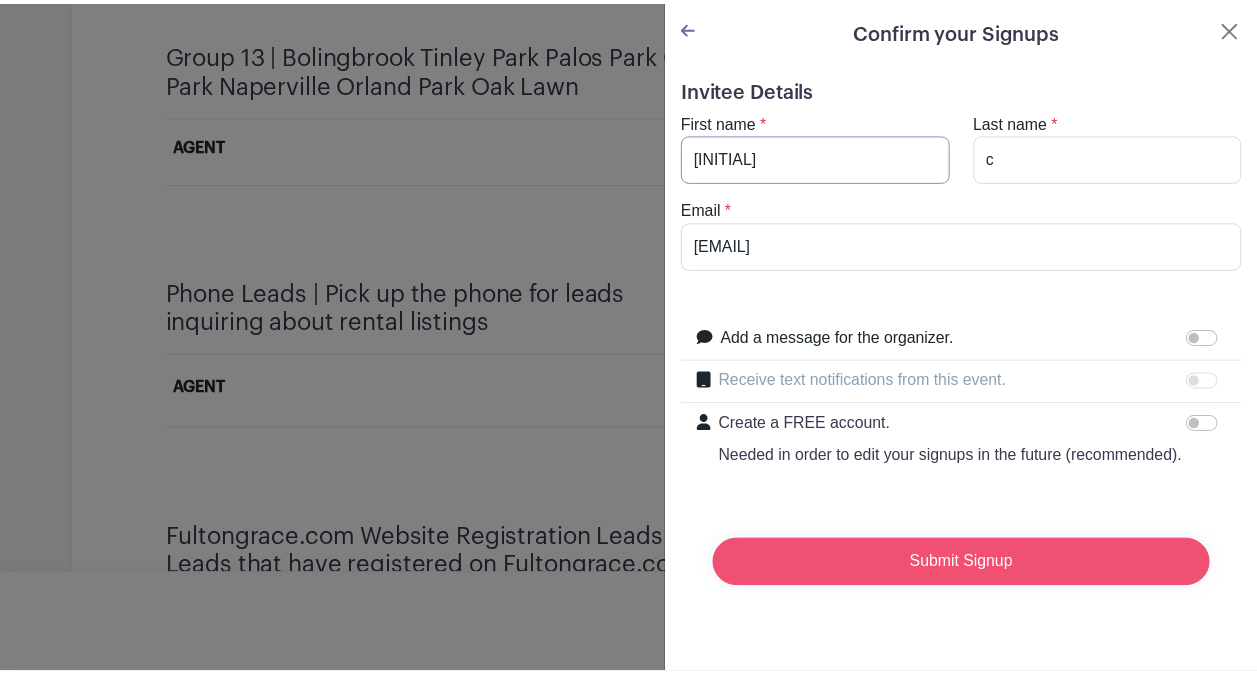 scroll, scrollTop: 5062, scrollLeft: 0, axis: vertical 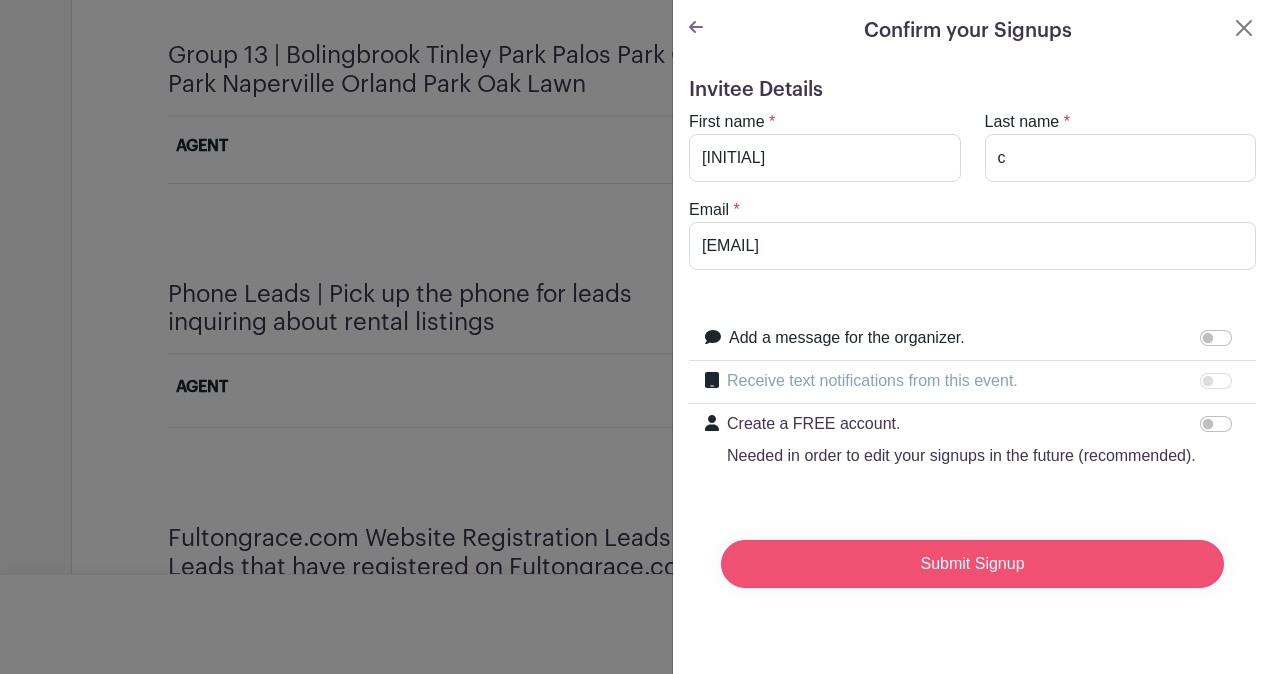click on "Submit Signup" at bounding box center (972, 564) 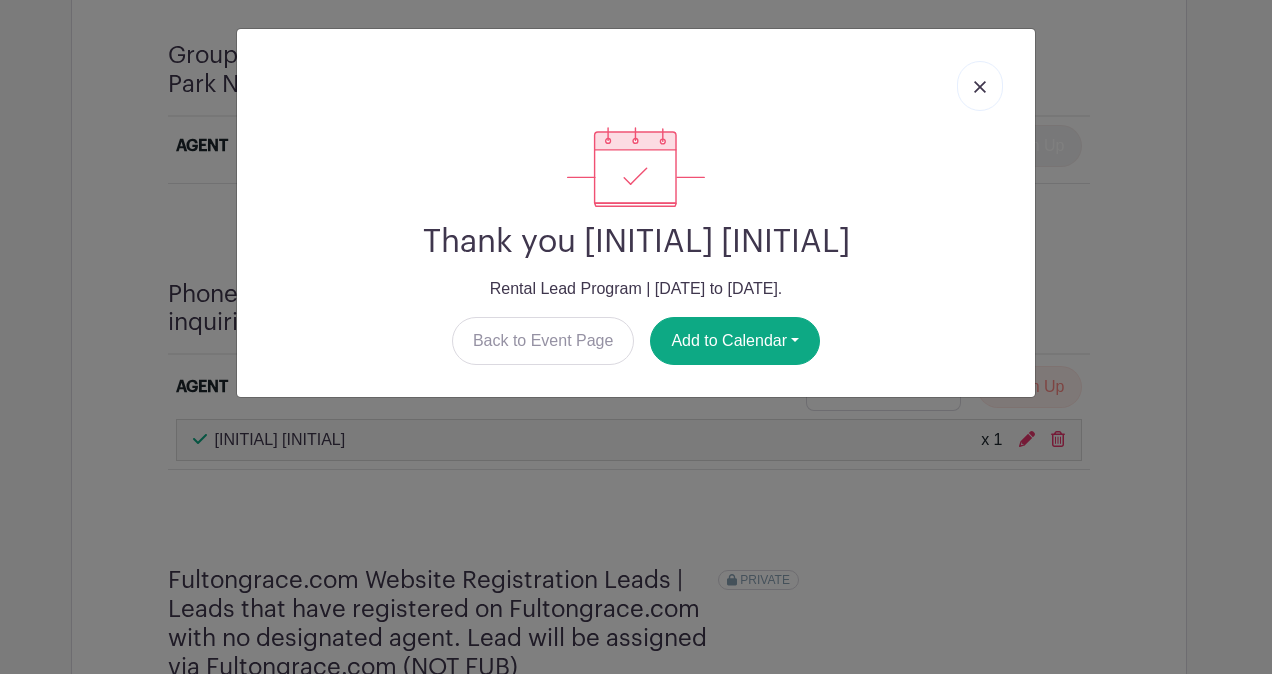 click at bounding box center [980, 87] 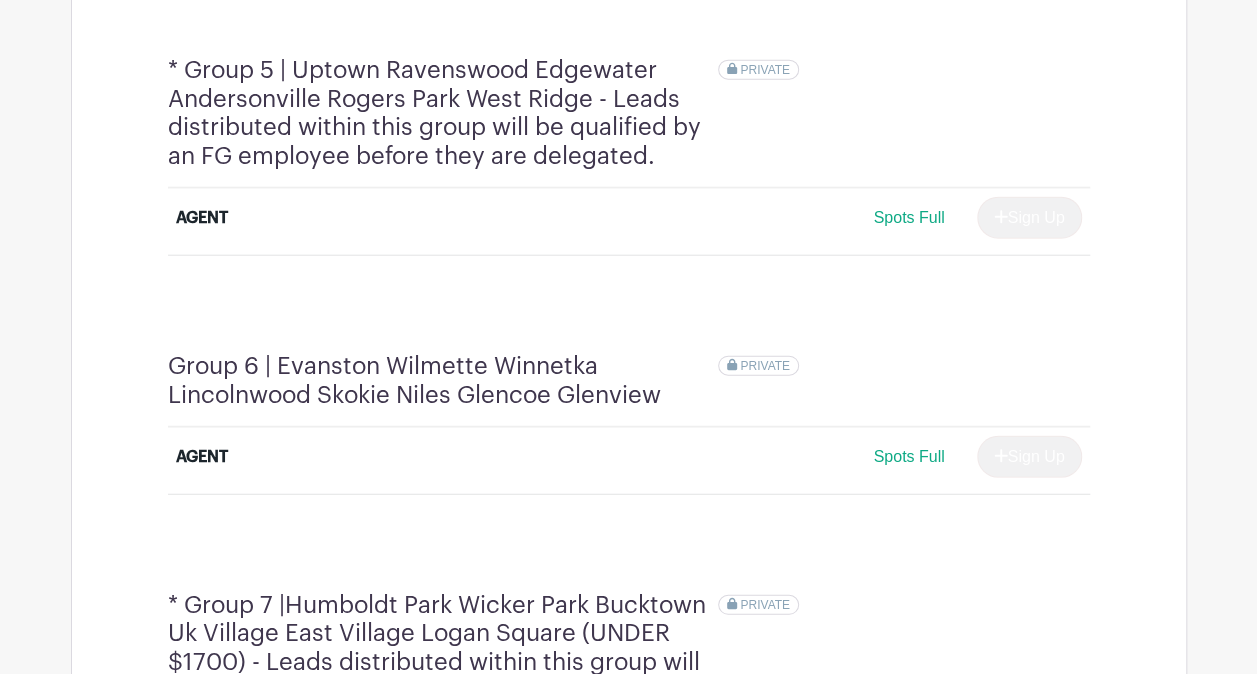 scroll, scrollTop: 2997, scrollLeft: 0, axis: vertical 